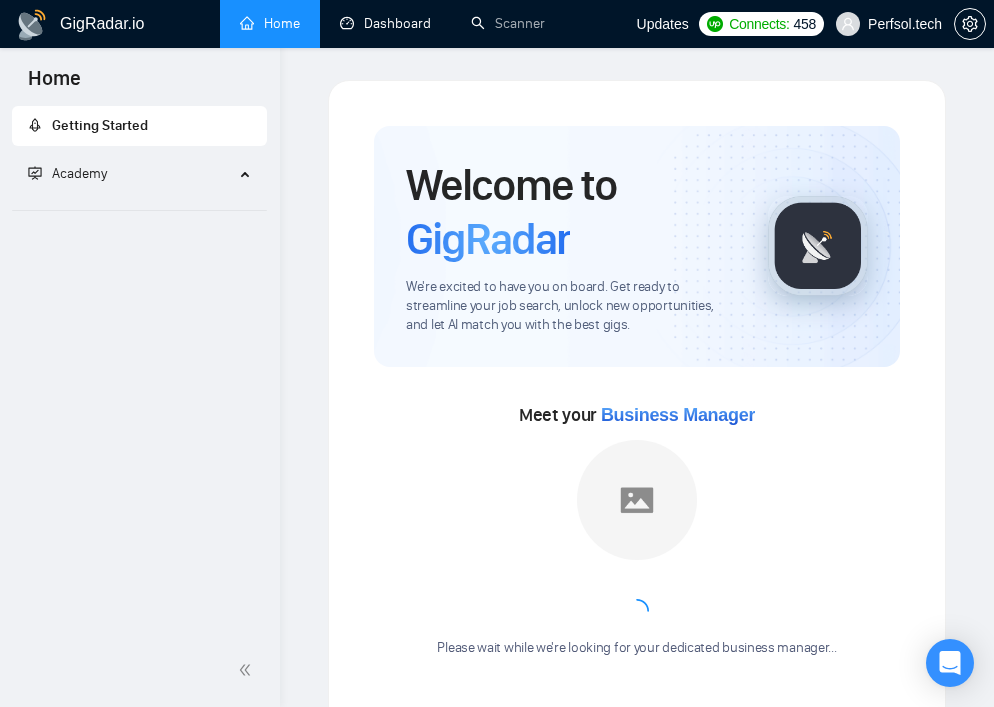click on "Dashboard" at bounding box center [385, 23] 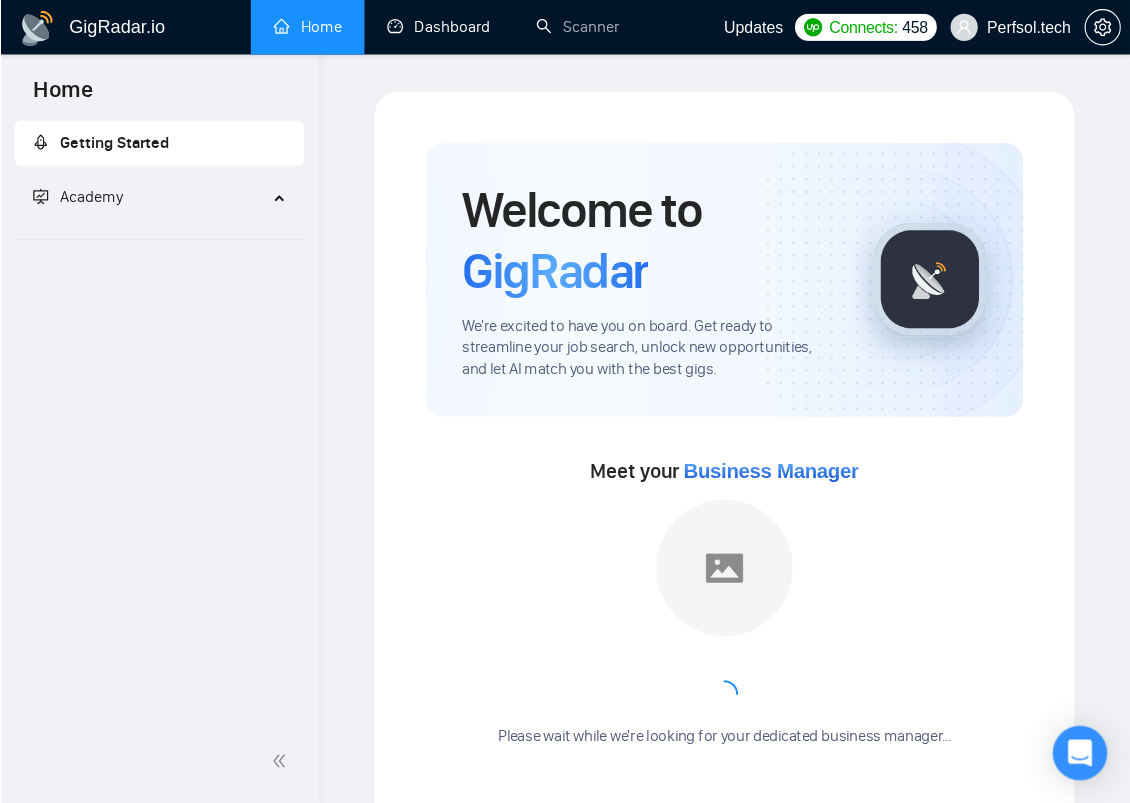 scroll, scrollTop: 0, scrollLeft: 0, axis: both 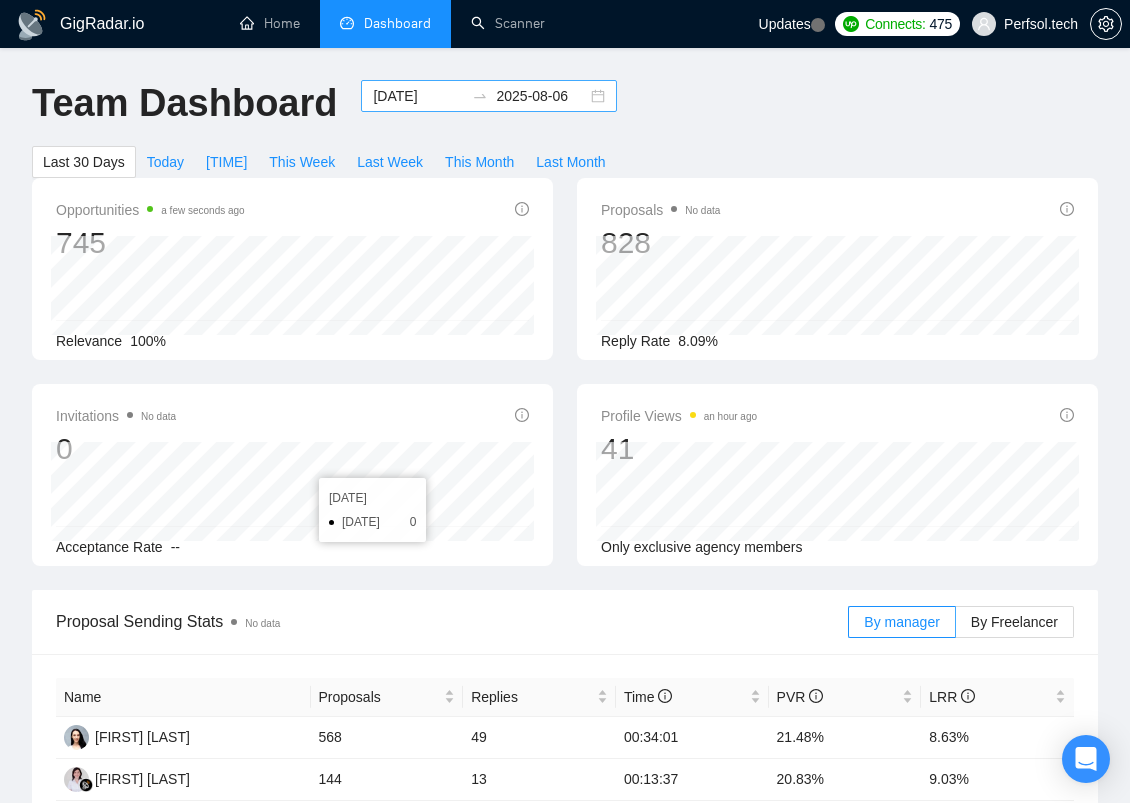 click on "[DATE]" at bounding box center [418, 96] 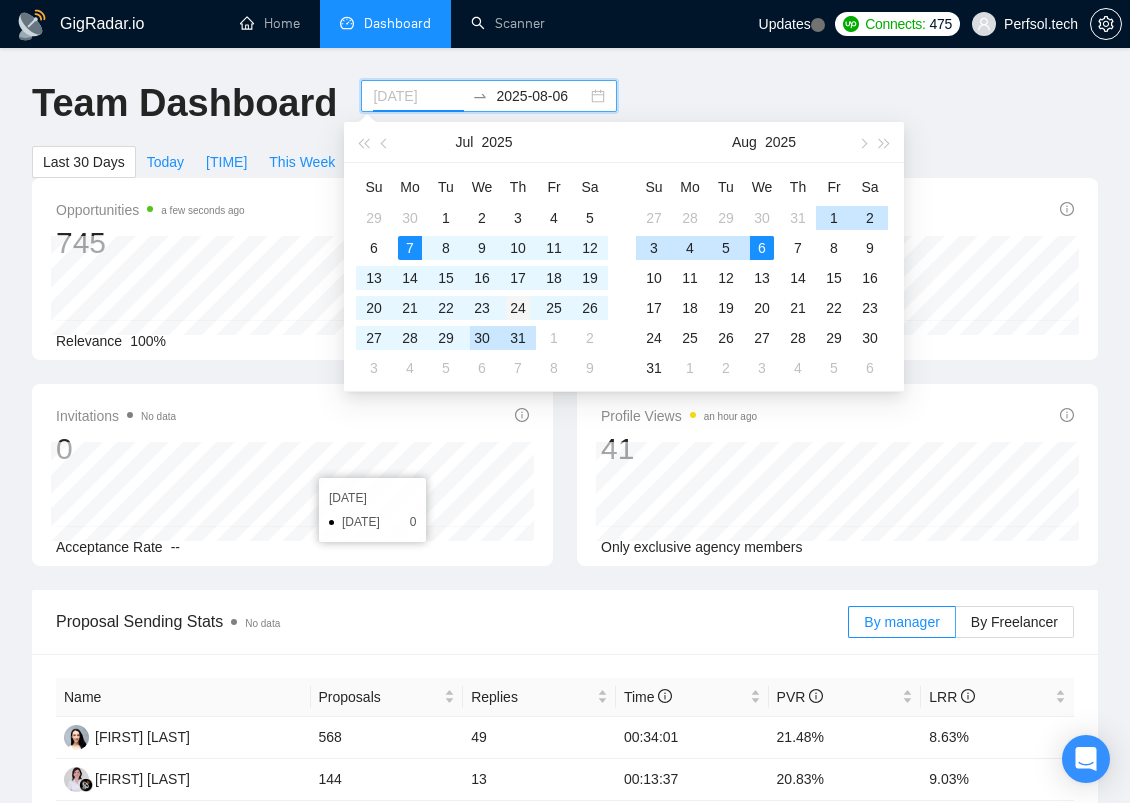 type on "[DATE]" 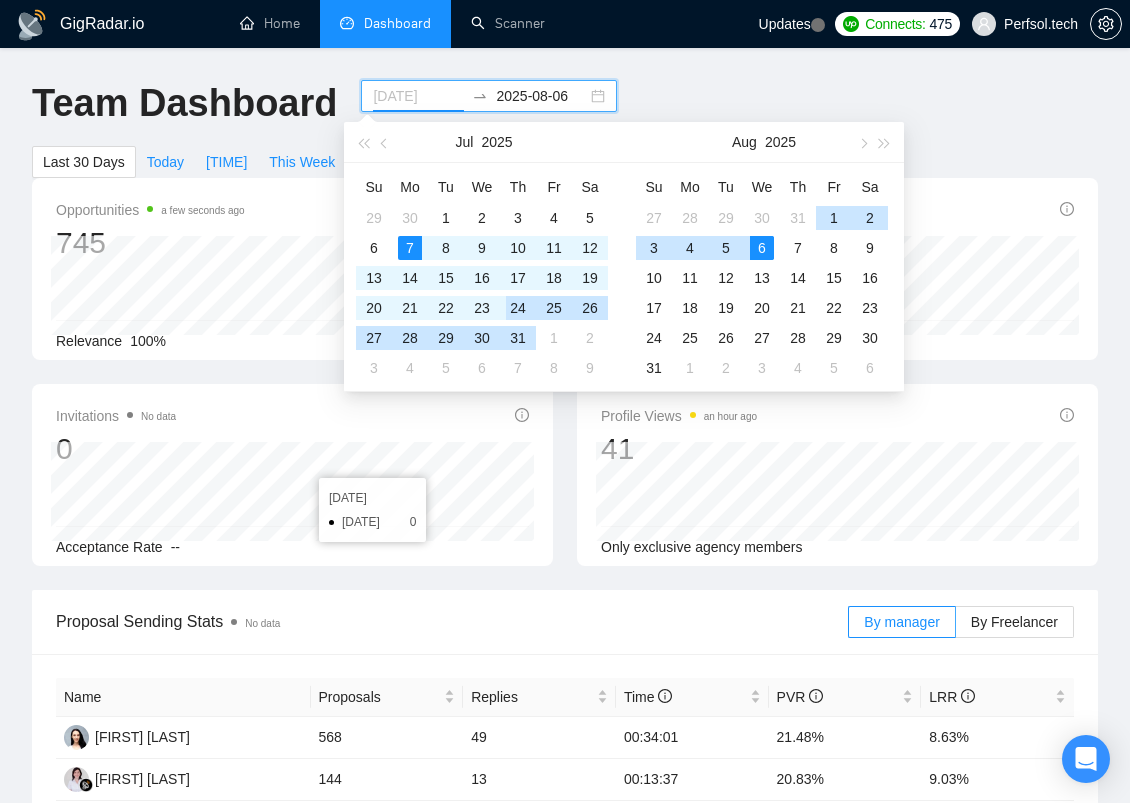 click on "24" at bounding box center [518, 308] 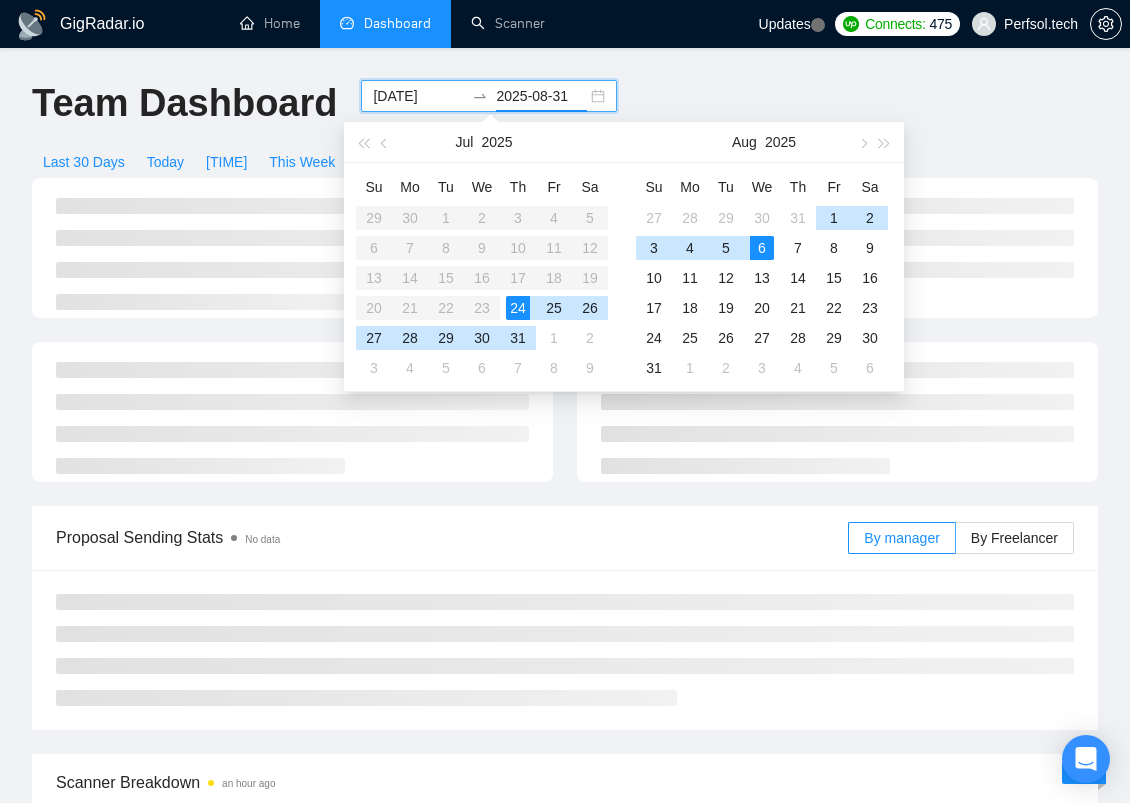 type on "2025-08-06" 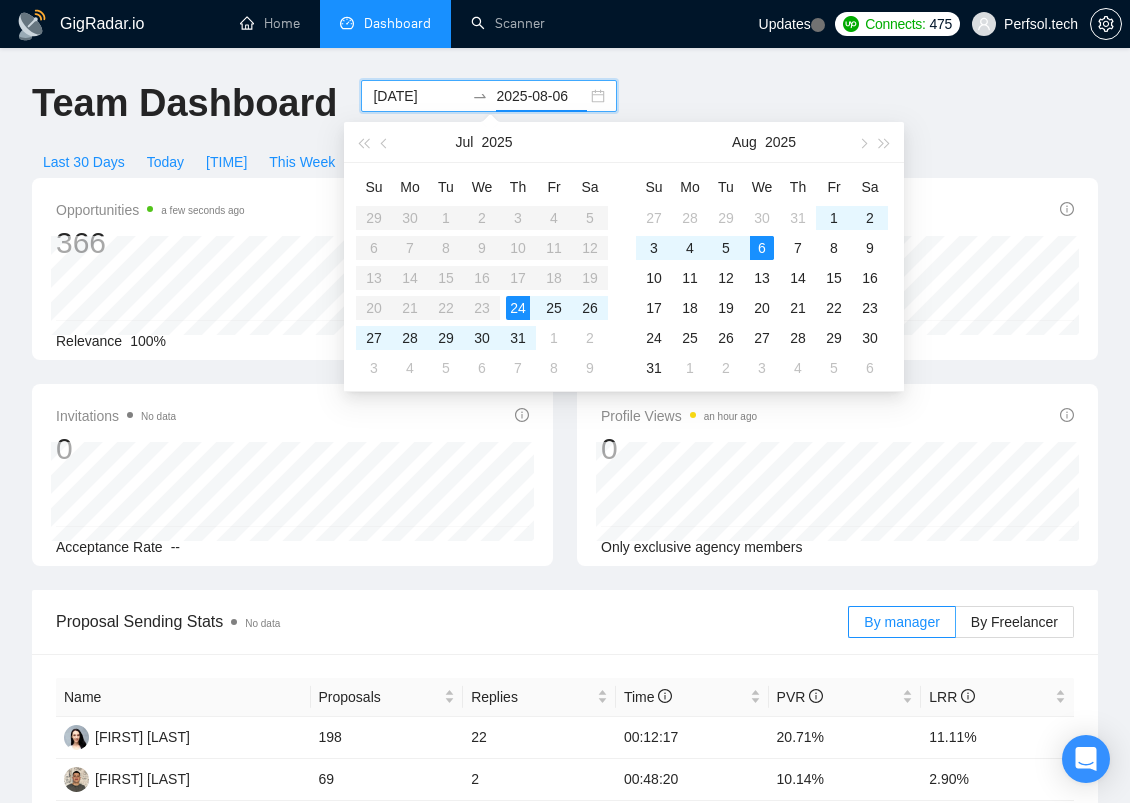 click on "Opportunities a few seconds ago 366   Relevance 100% Proposals No data 322   Reply Rate 9.94% Invitations No data 0   Acceptance Rate -- Profile Views an hour ago 0   Only exclusive agency members" at bounding box center (565, 384) 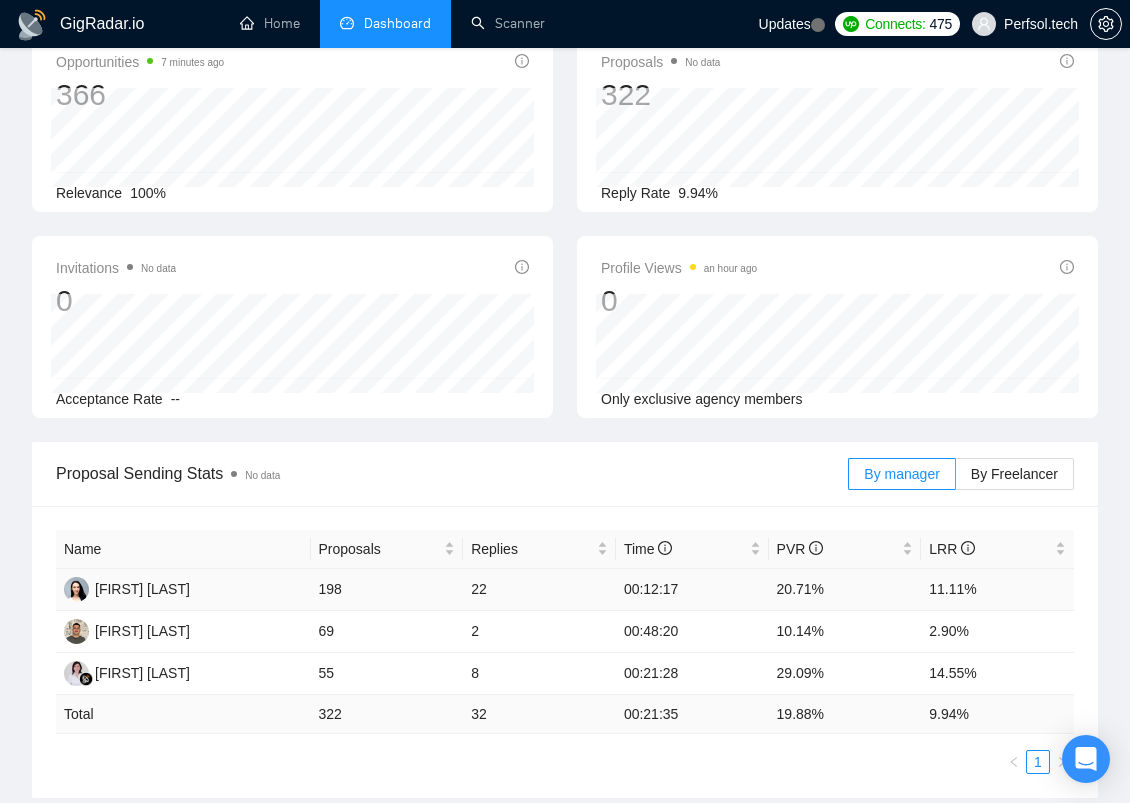 scroll, scrollTop: 0, scrollLeft: 0, axis: both 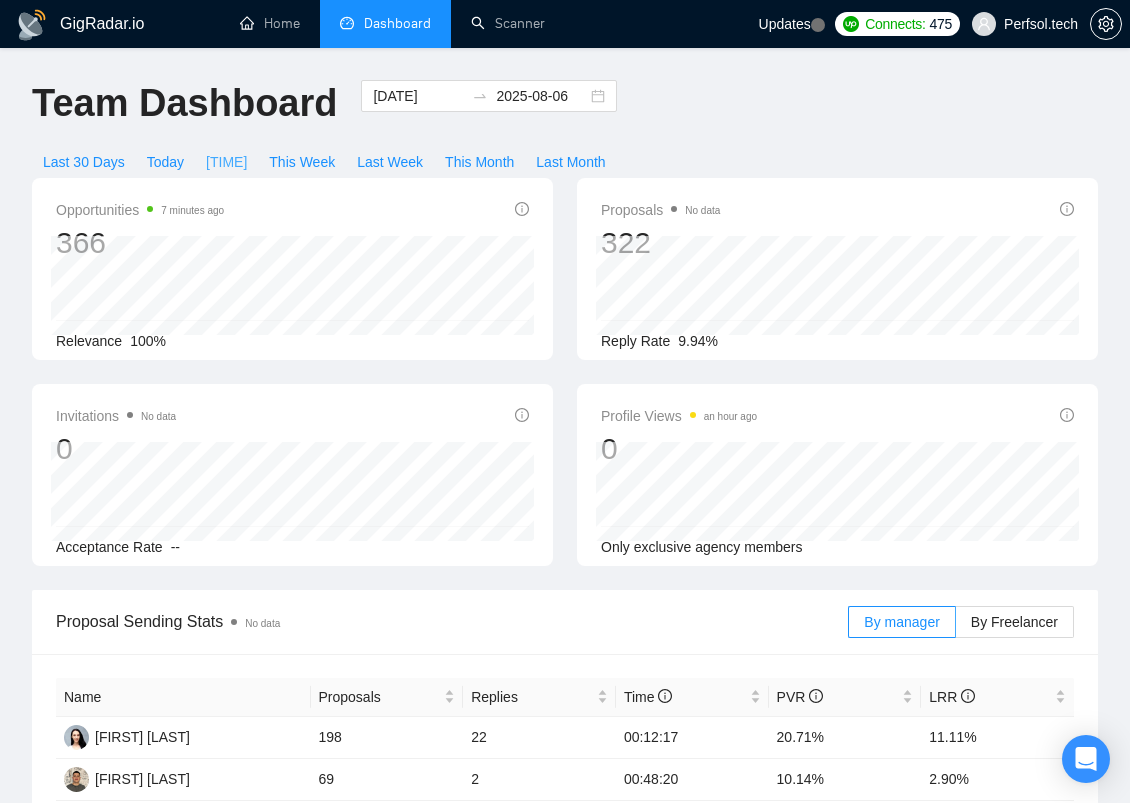 click on "[TIME]" at bounding box center (226, 162) 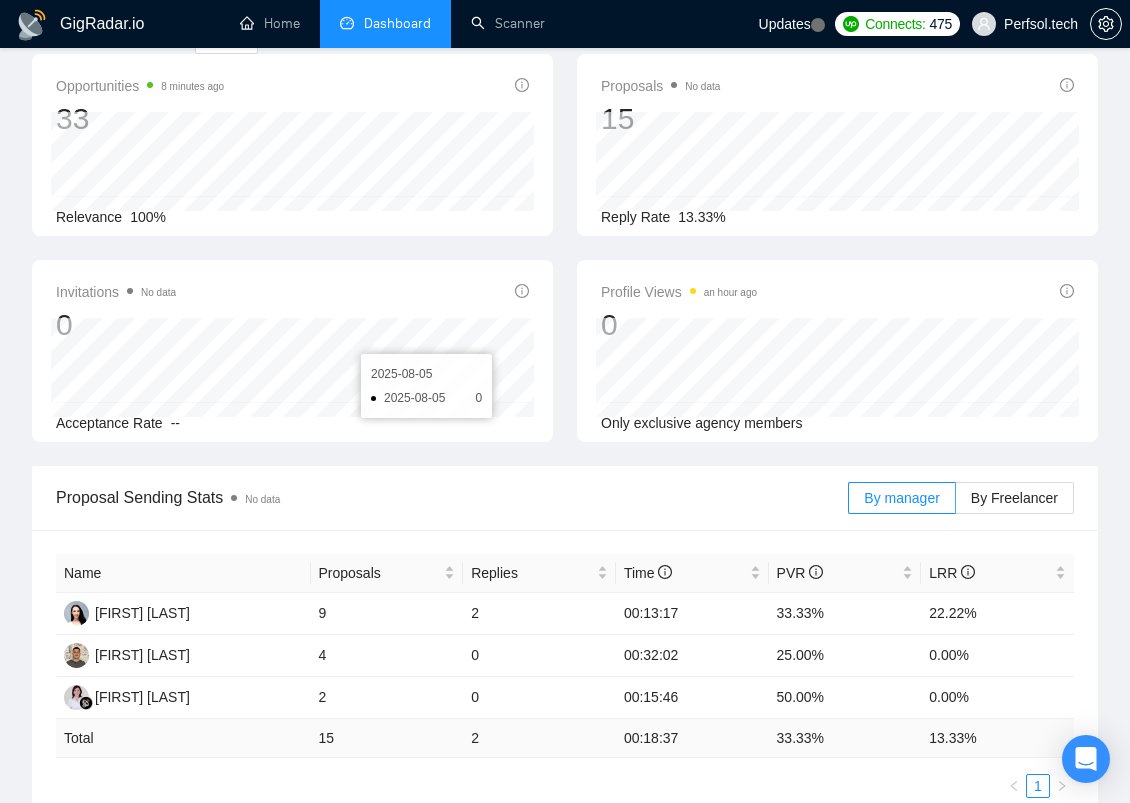 scroll, scrollTop: 0, scrollLeft: 0, axis: both 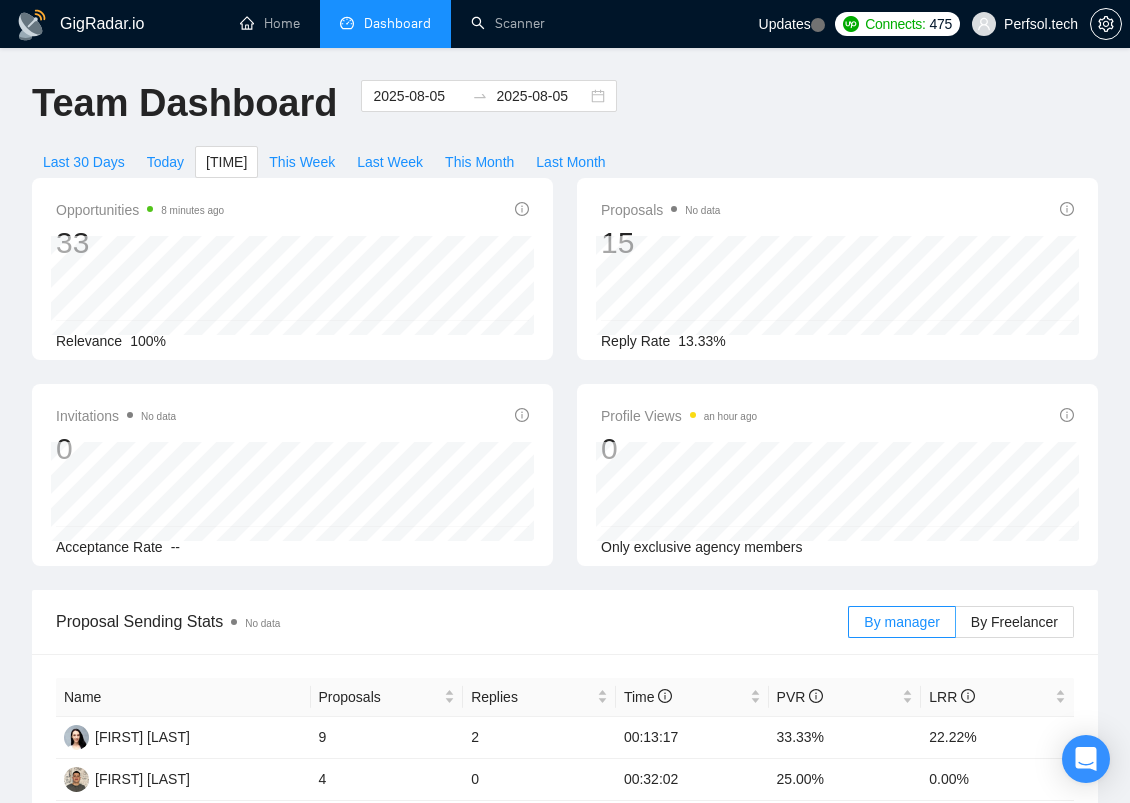 click on "Opportunities 8 minutes ago 33   [DATE]
Relevant 33 Relevance 100%" at bounding box center (292, 269) 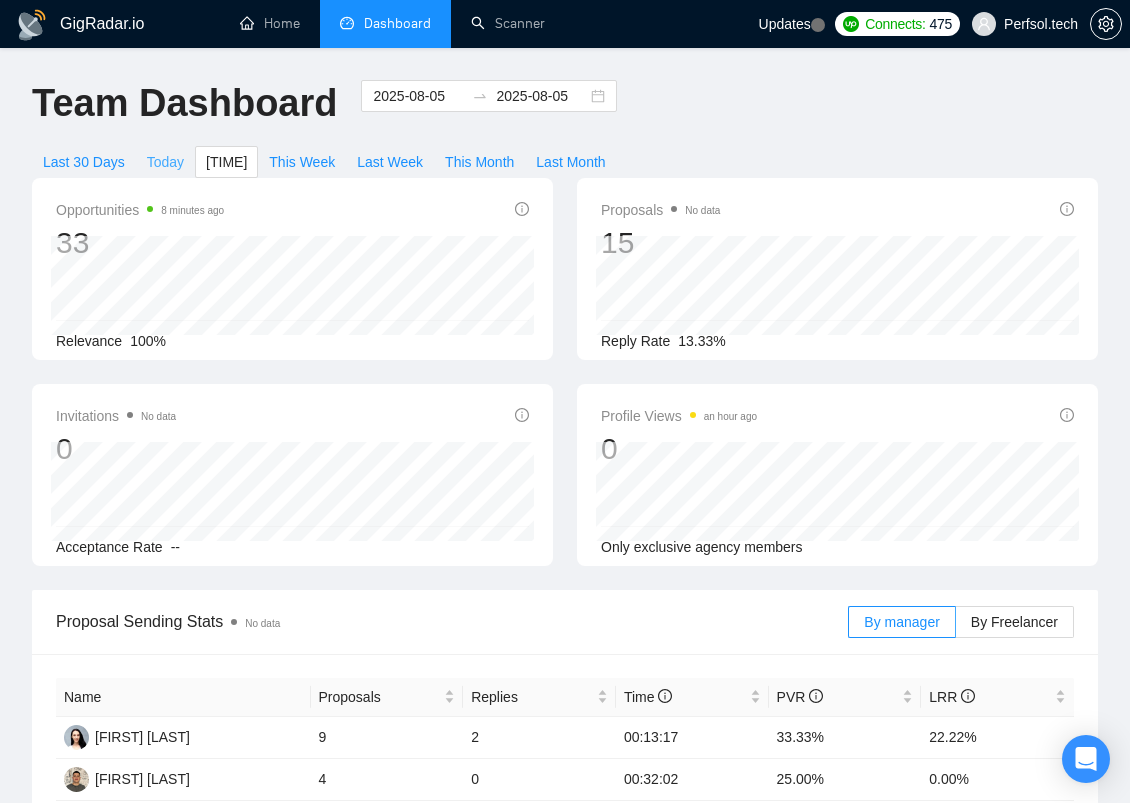 click on "Today" at bounding box center [165, 162] 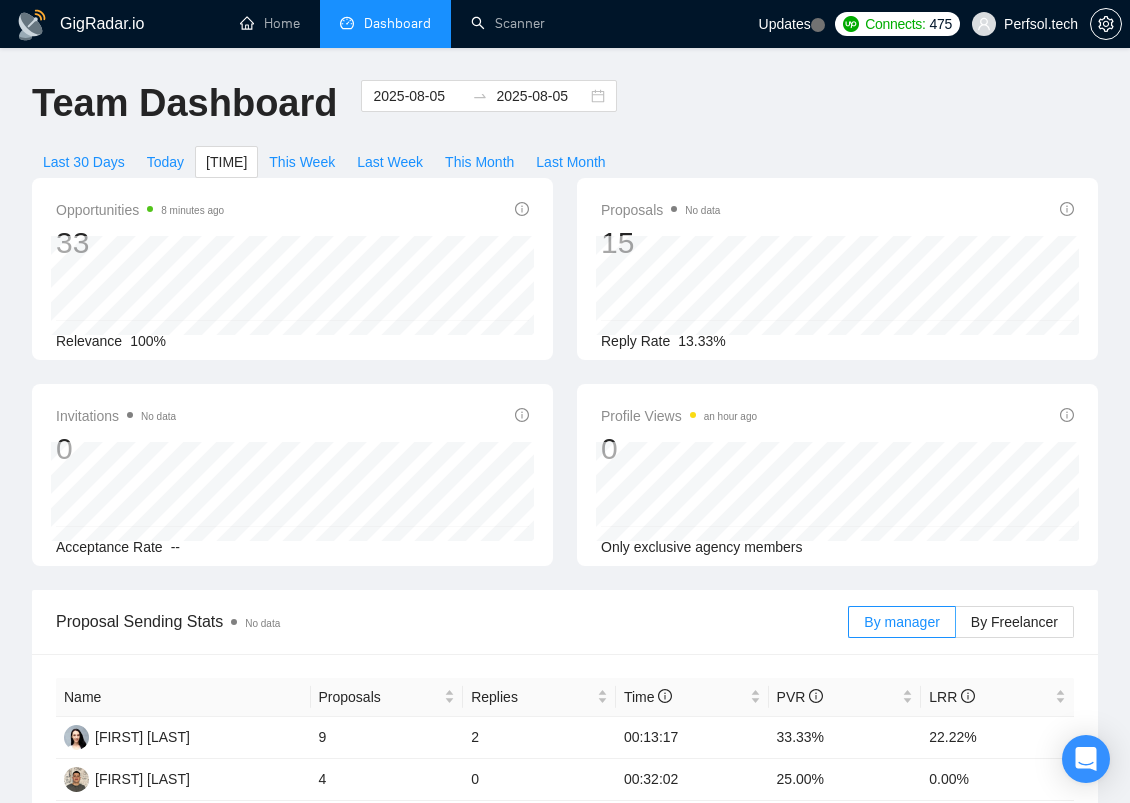 type on "2025-08-06" 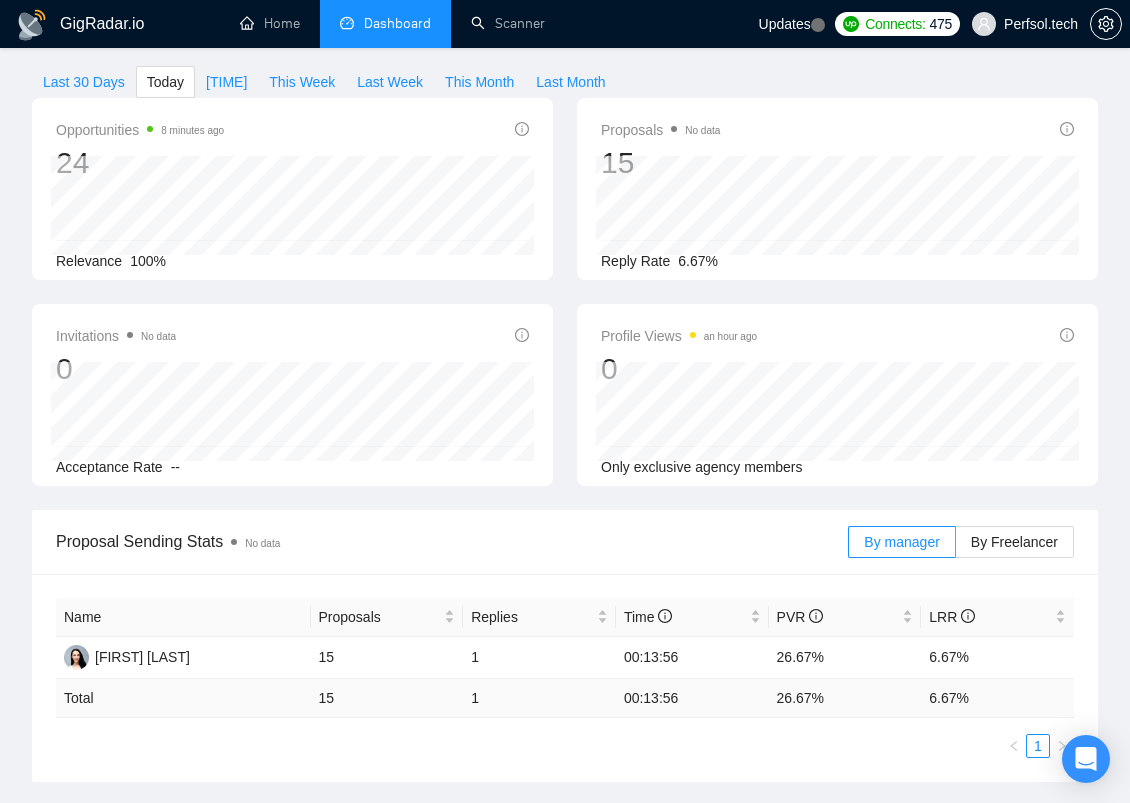 scroll, scrollTop: 0, scrollLeft: 0, axis: both 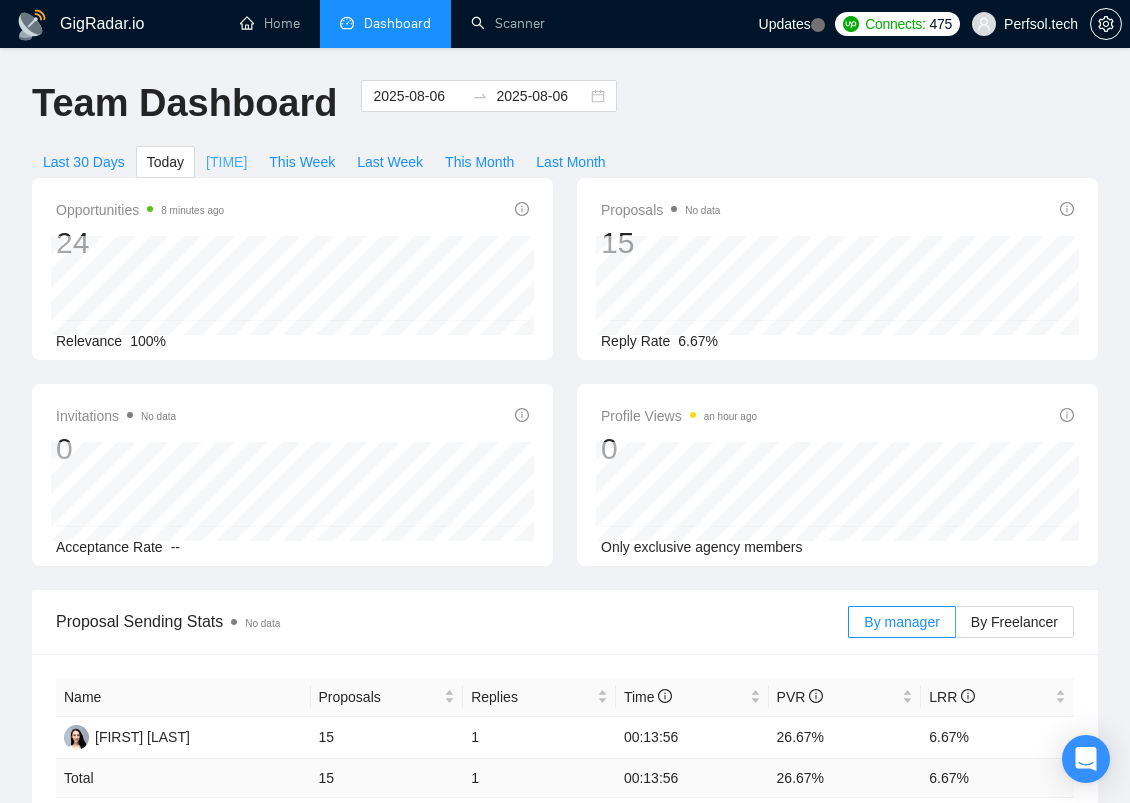 click on "[TIME]" at bounding box center [226, 162] 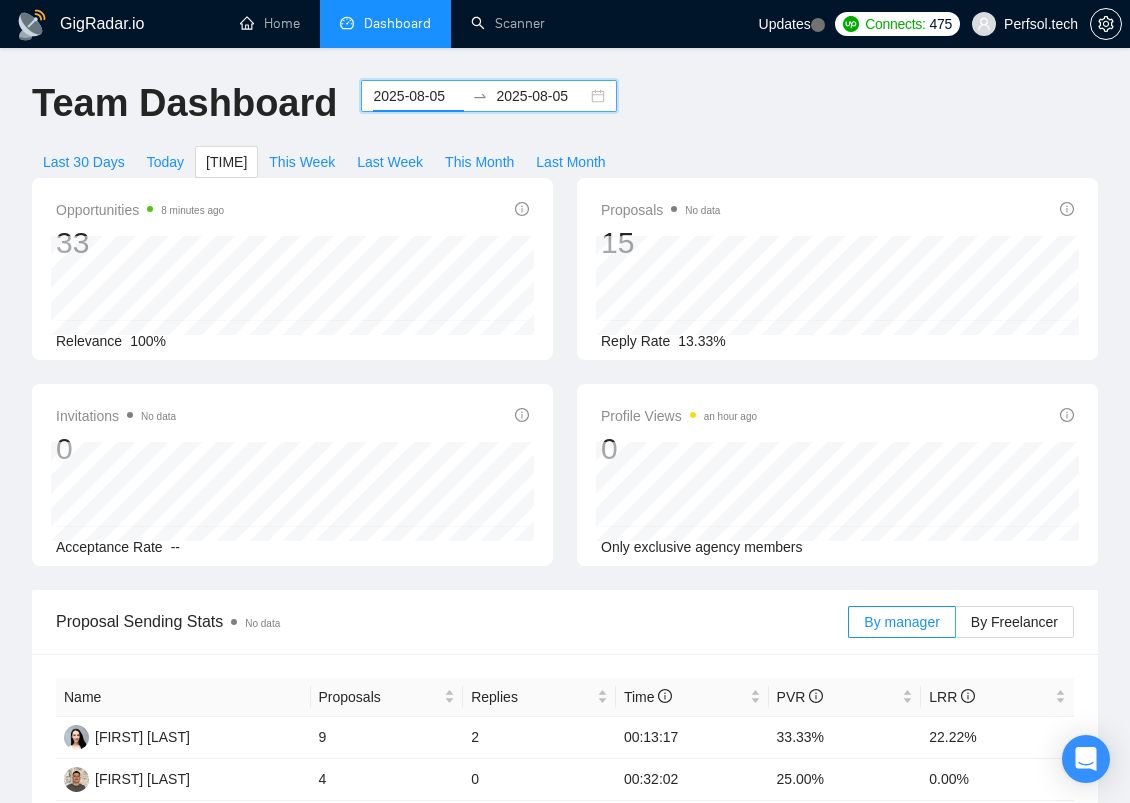 click on "2025-08-05" at bounding box center [418, 96] 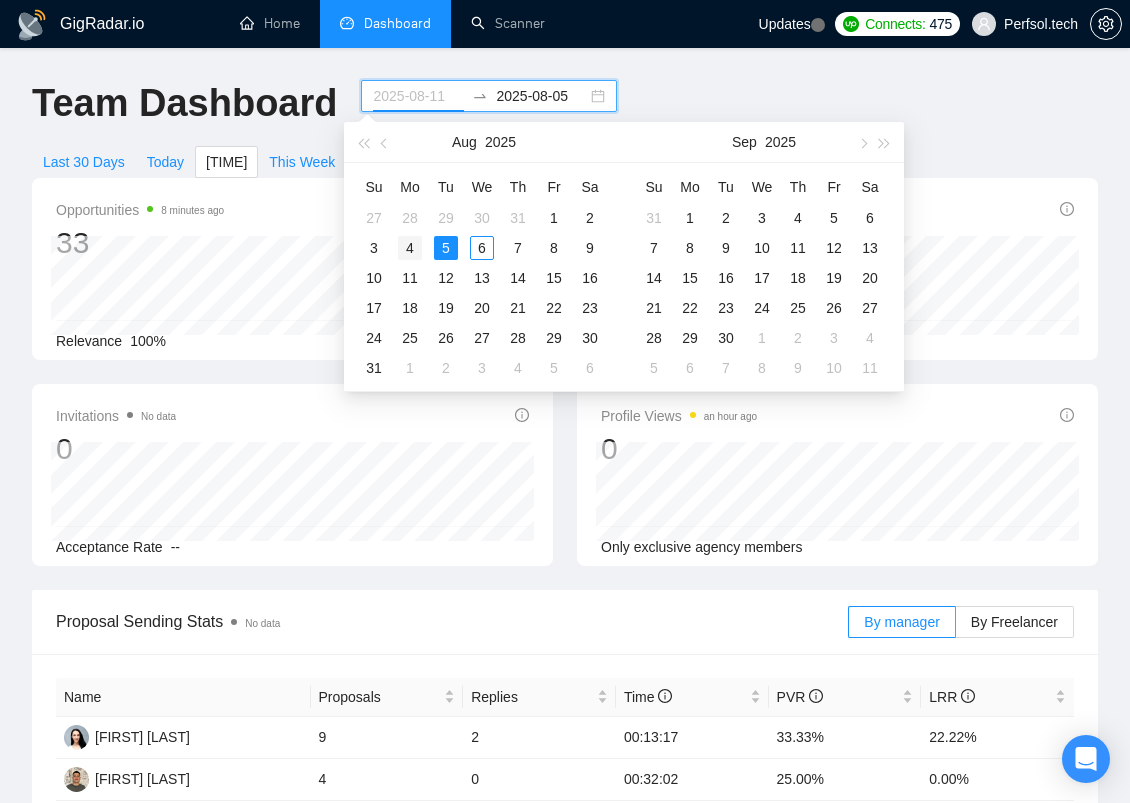 type on "2025-08-04" 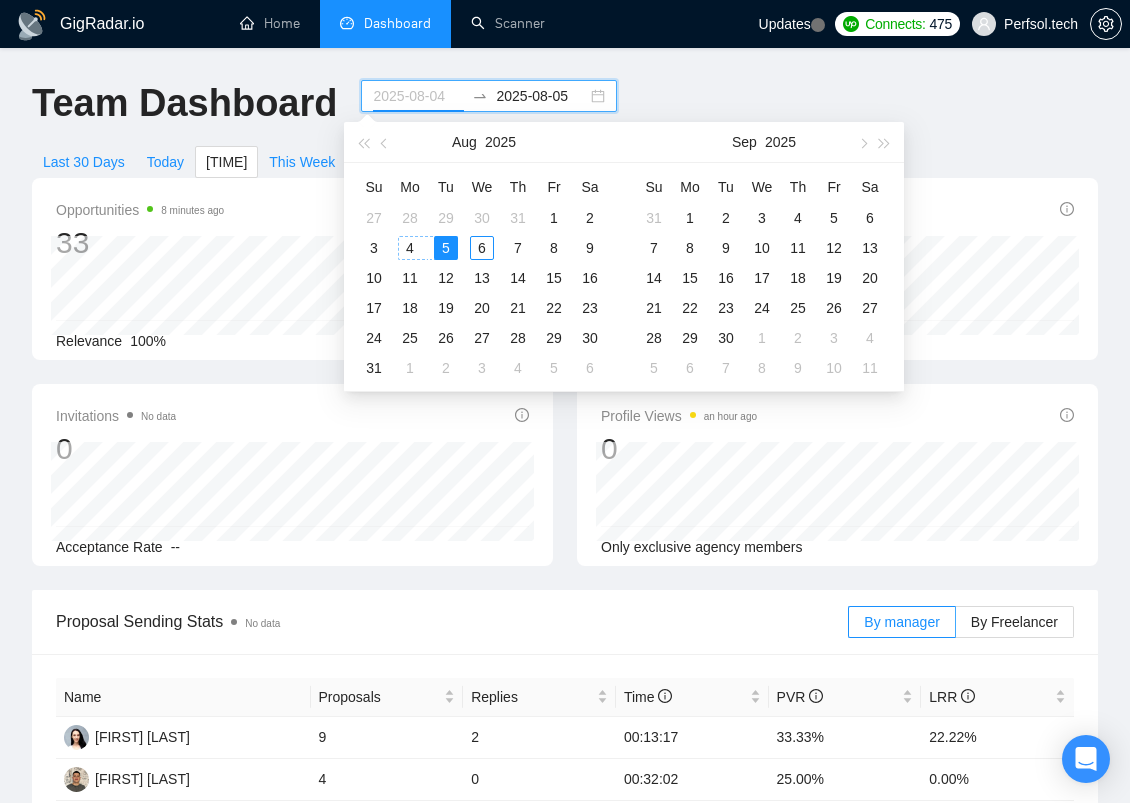 click on "4" at bounding box center (410, 248) 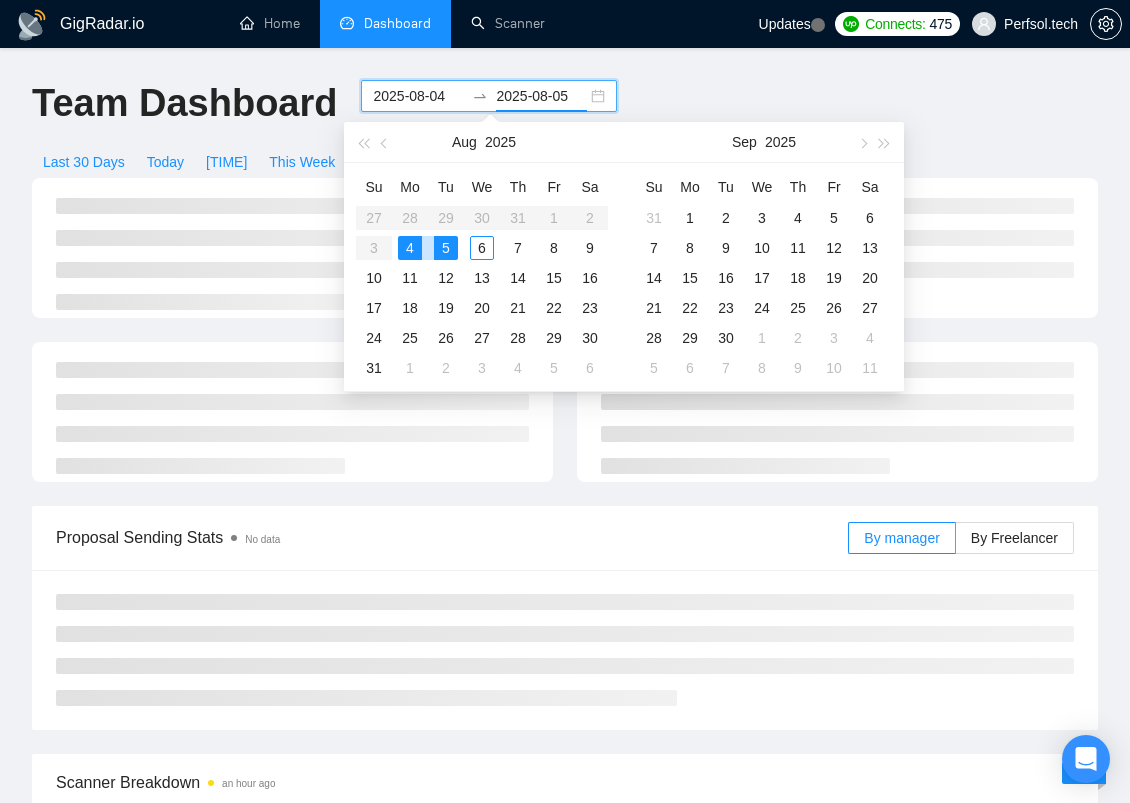 type on "2025-08-04" 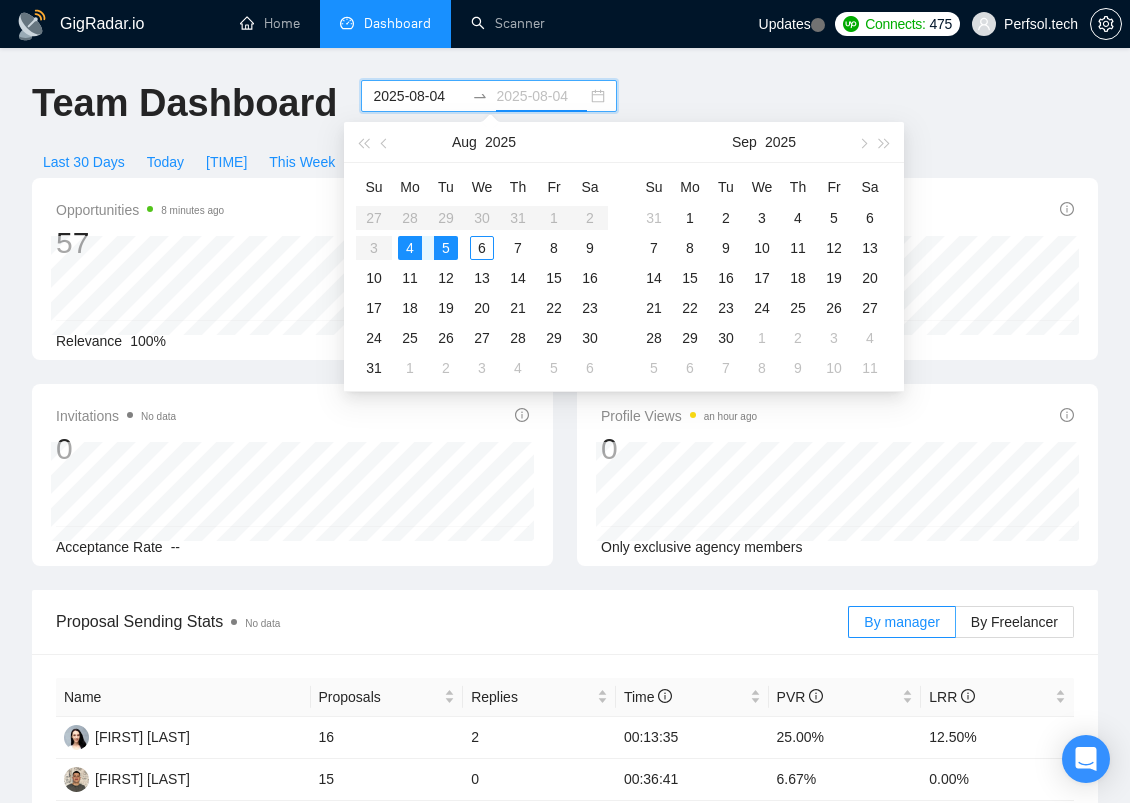 click on "4" at bounding box center [410, 248] 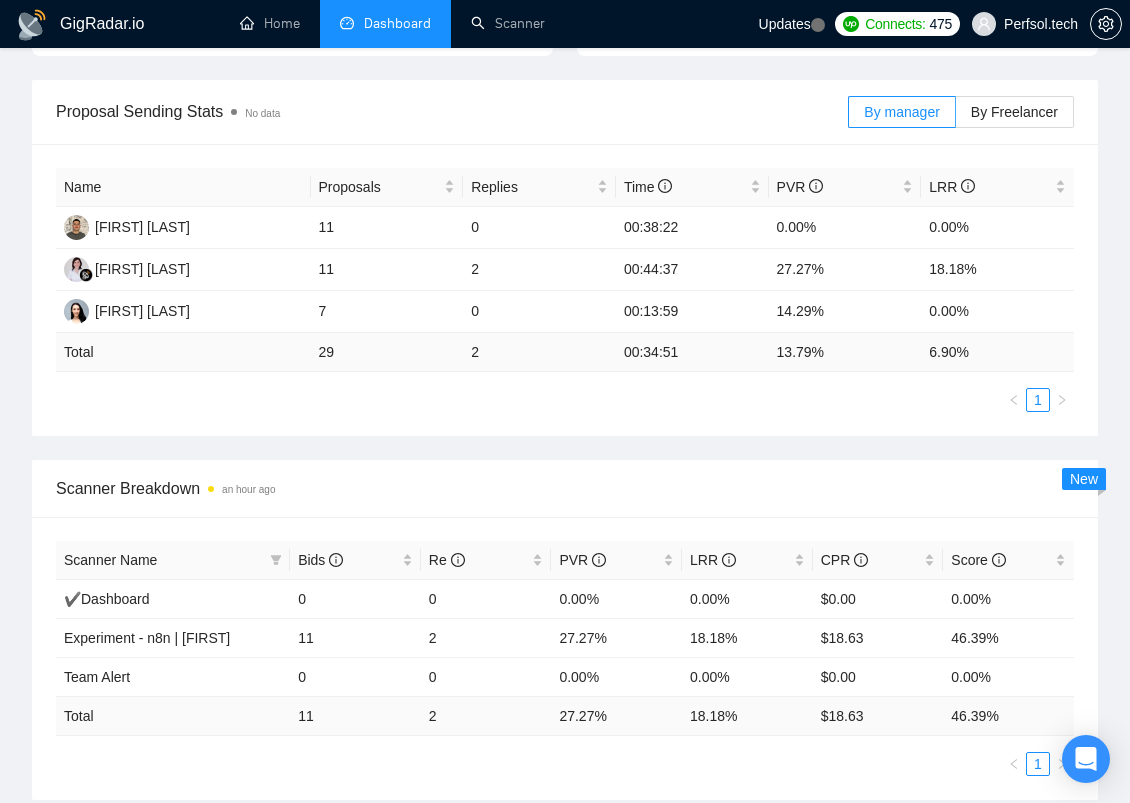 scroll, scrollTop: 0, scrollLeft: 0, axis: both 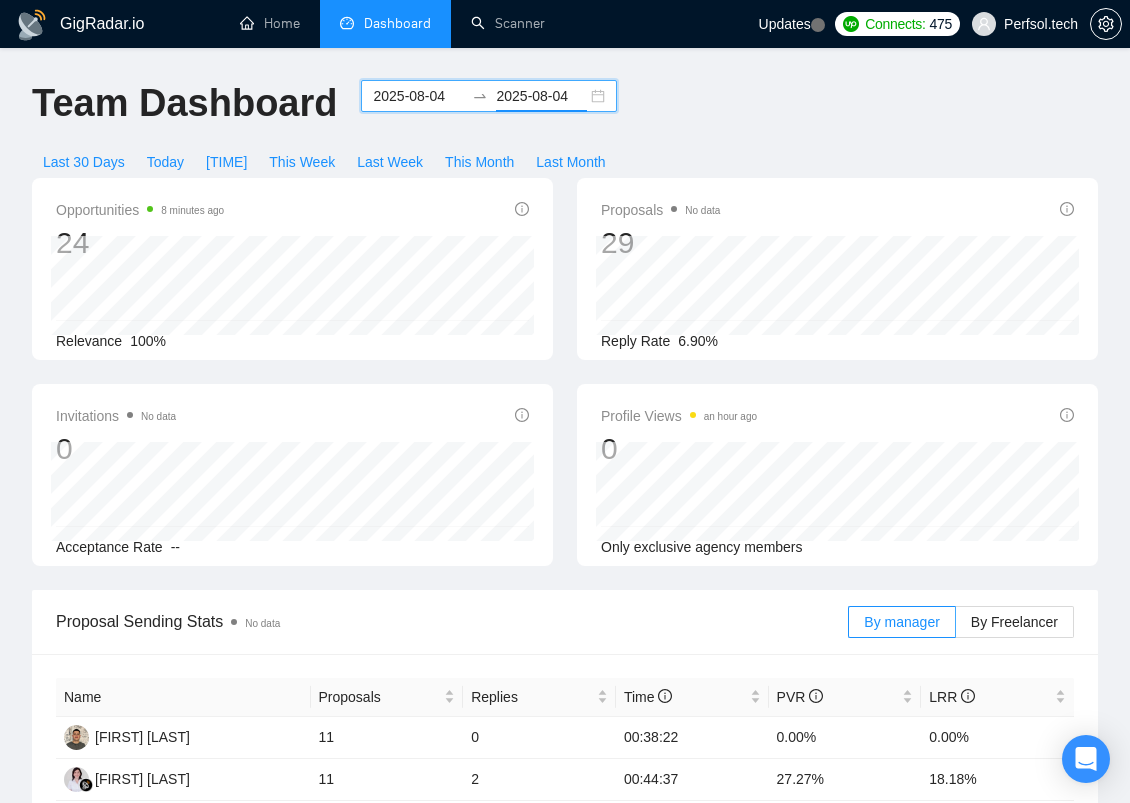 click on "2025-08-04" at bounding box center (541, 96) 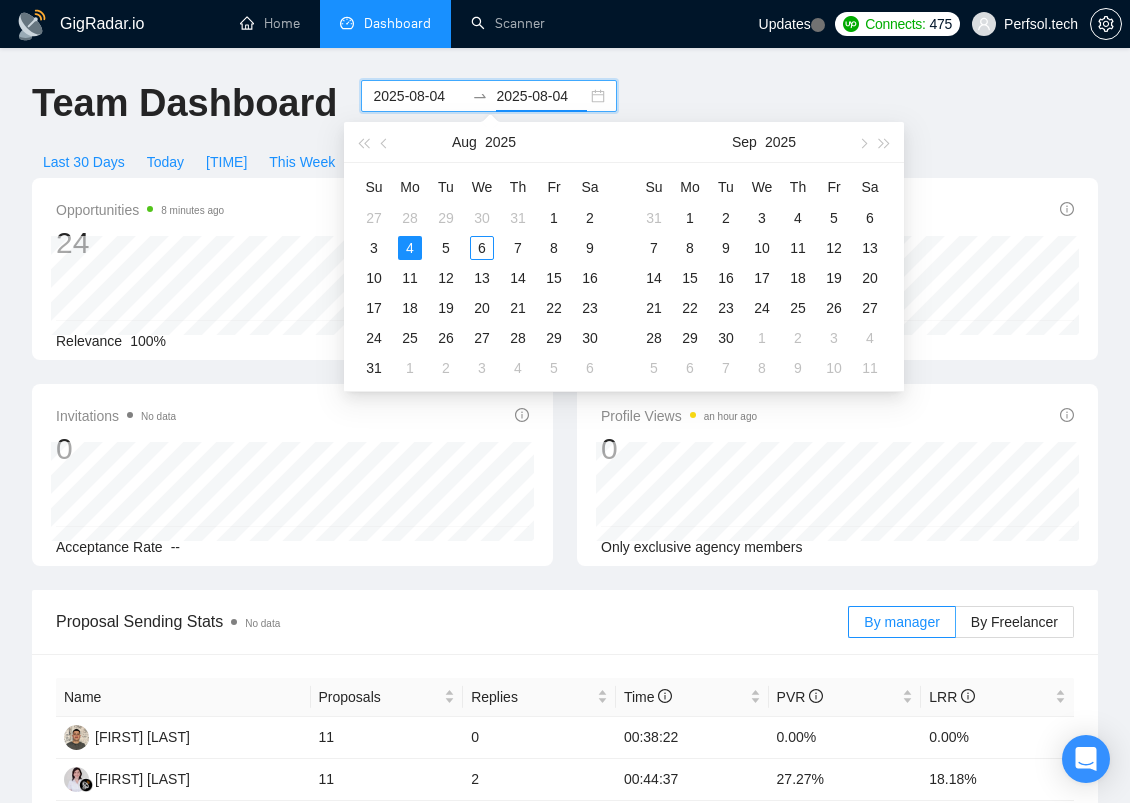 click on "2025-08-04" at bounding box center (418, 96) 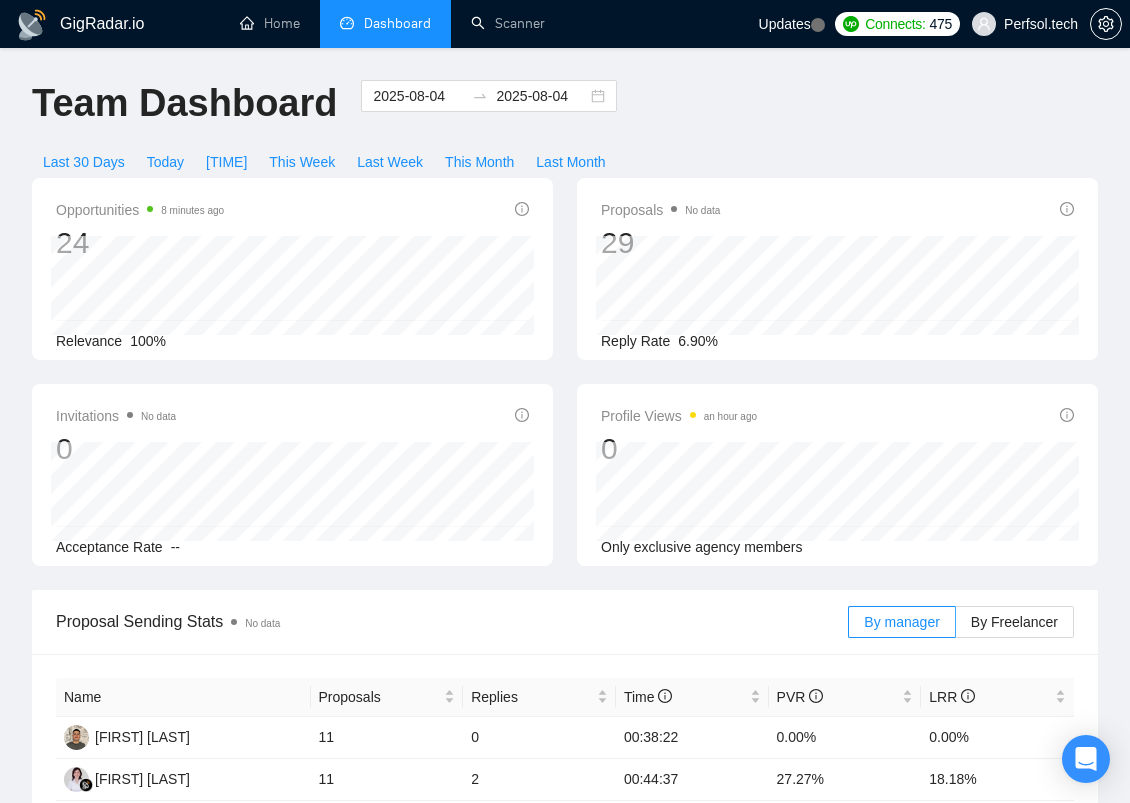 click on "GigRadar.io Home Dashboard Scanner Updates
Connects: 475 Perfsol.tech Team Dashboard [DATE] [DATE] Last 30 Days Today Yesterday This Week Last Week This Month Last Month Opportunities 8 minutes ago 24   Relevance 100% Proposals No data 29   Reply Rate 6.90% Invitations No data 0   Acceptance Rate -- Profile Views an hour ago 0   Only exclusive agency members Proposal Sending Stats No data By manager By Freelancer Name Proposals Replies Time   PVR   LRR   [FIRST] [LAST] 11 0 00:38:22 0.00% 0.00% [FIRST] [LAST] 11 2 00:44:37 27.27% 18.18% [FIRST] [LAST] 7 0 00:13:59 14.29% 0.00% Total 29 2 00:34:51 13.79 % 6.90 % 1 Scanner Breakdown an hour ago Scanner Name Bids   Re   PVR   LRR   CPR   Score   ✔️Dashboard 0 0 0.00% 0.00% $0.00 0.00% Experiment - n8n | [FIRST] 11 2 27.27% 18.18% $18.63 46.39% Team Alert 0 0 0.00% 0.00% $0.00 0.00% Total 11 2 27.27 % 18.18 % $ 18.63 46.39 % 1 New Proposals No data Date Title Manager Freelancer Status" at bounding box center [565, 1251] 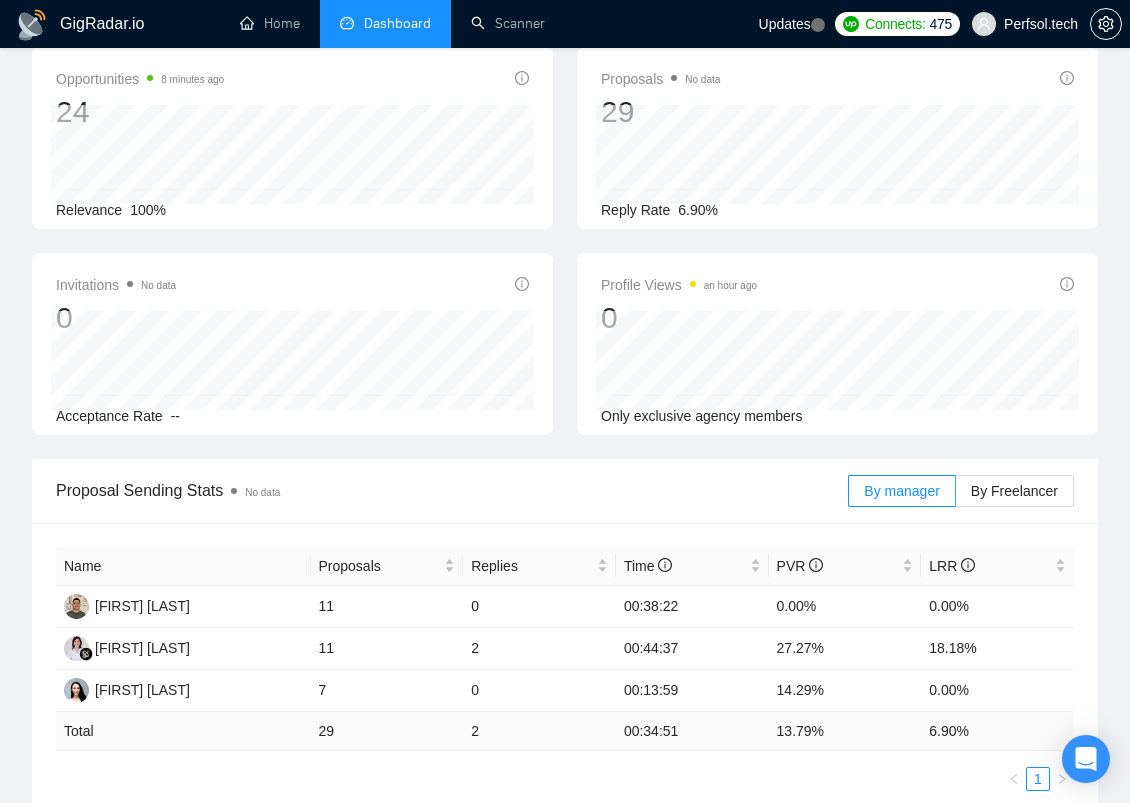 scroll, scrollTop: 0, scrollLeft: 0, axis: both 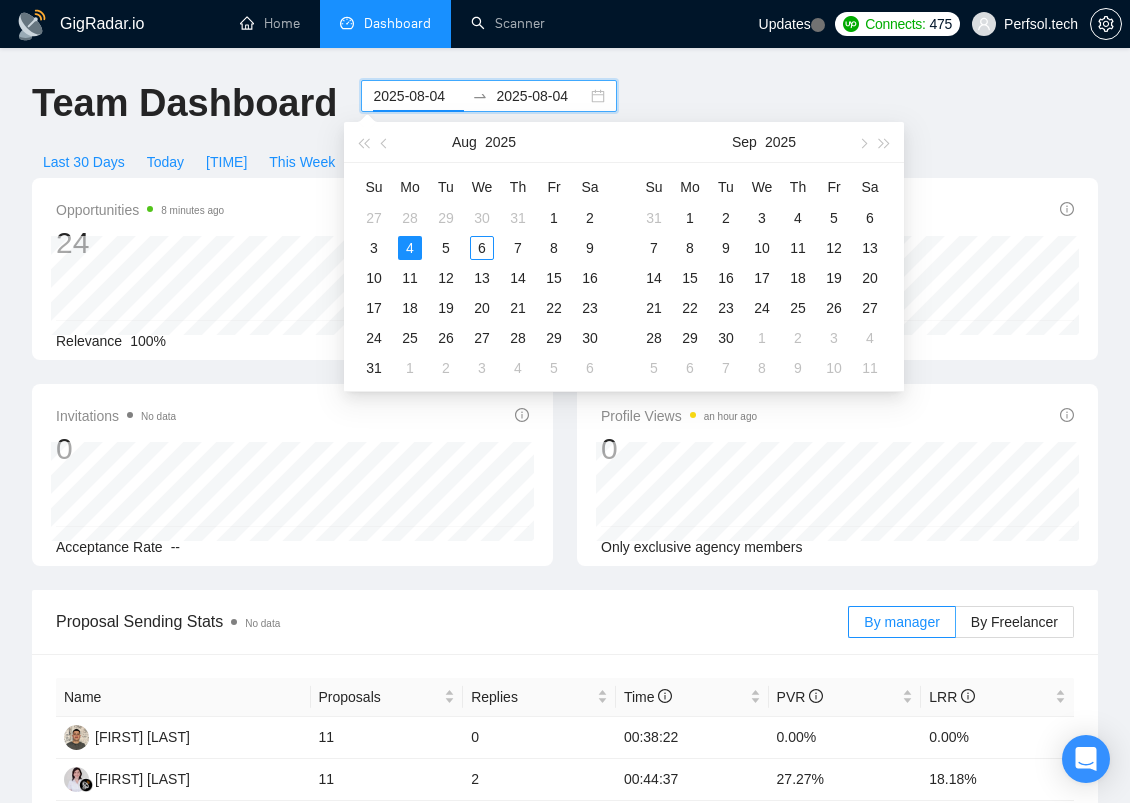 click on "2025-08-04" at bounding box center (418, 96) 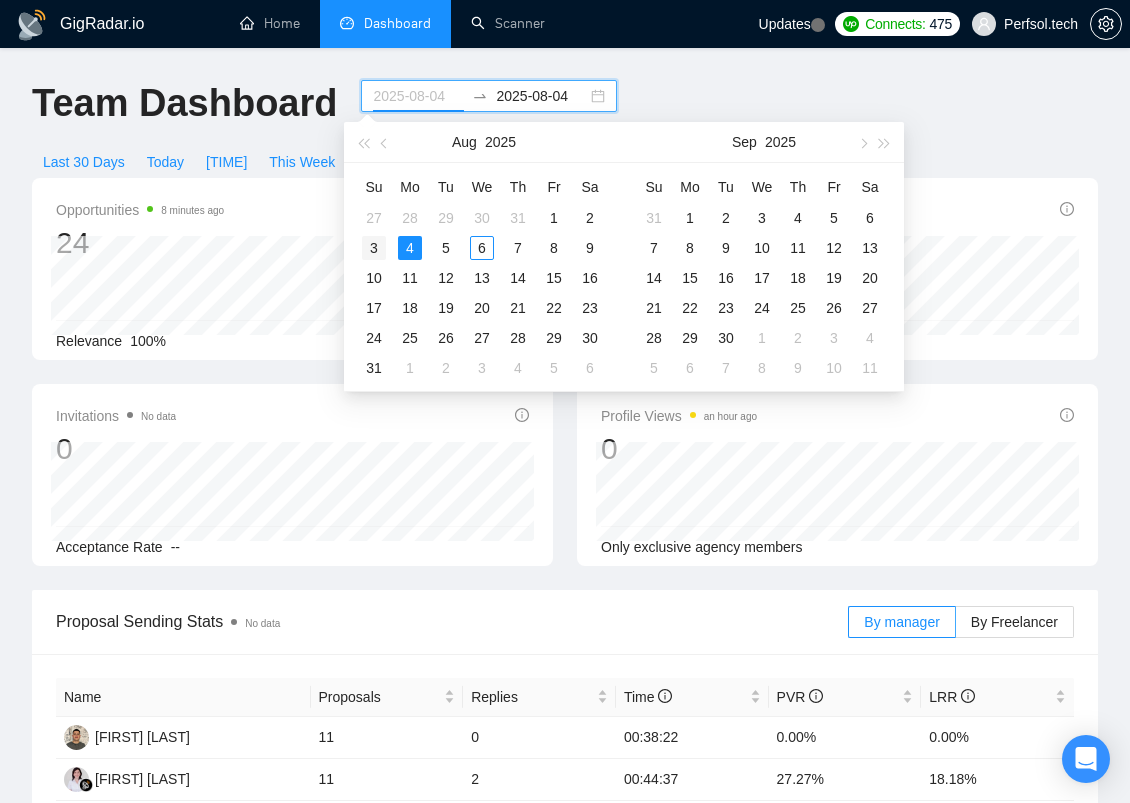 type on "2025-08-03" 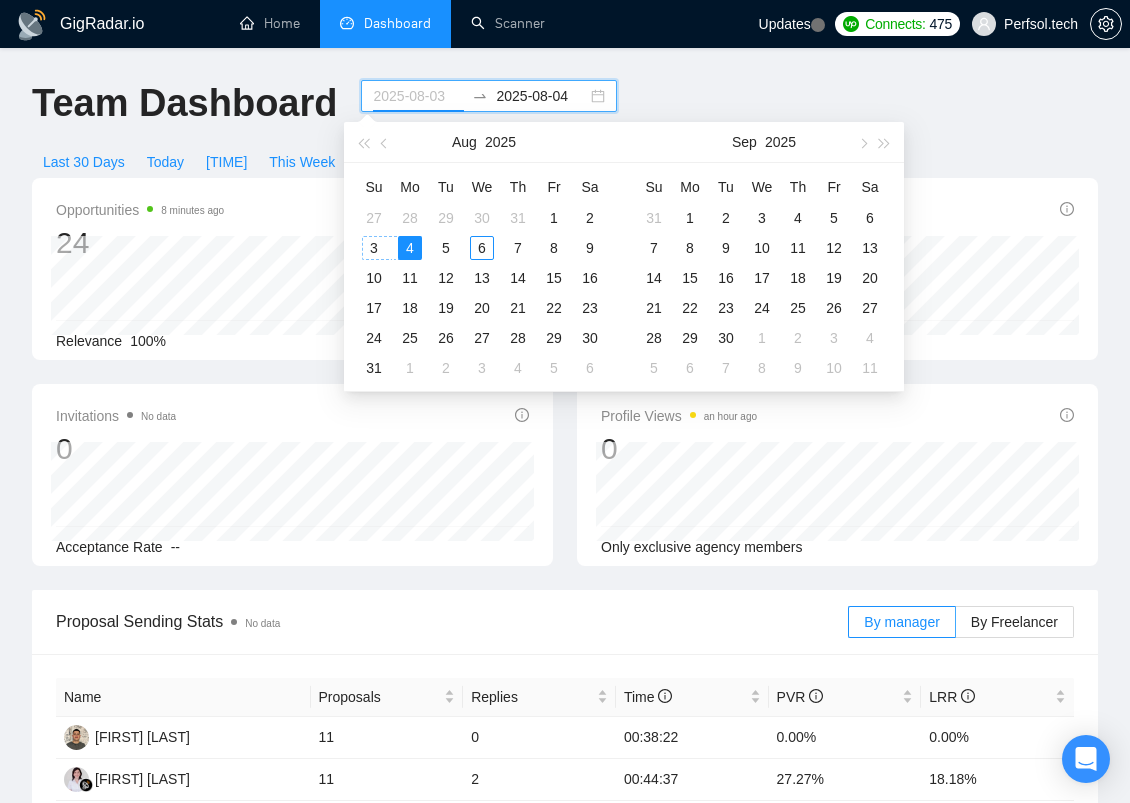 click on "3" at bounding box center (374, 248) 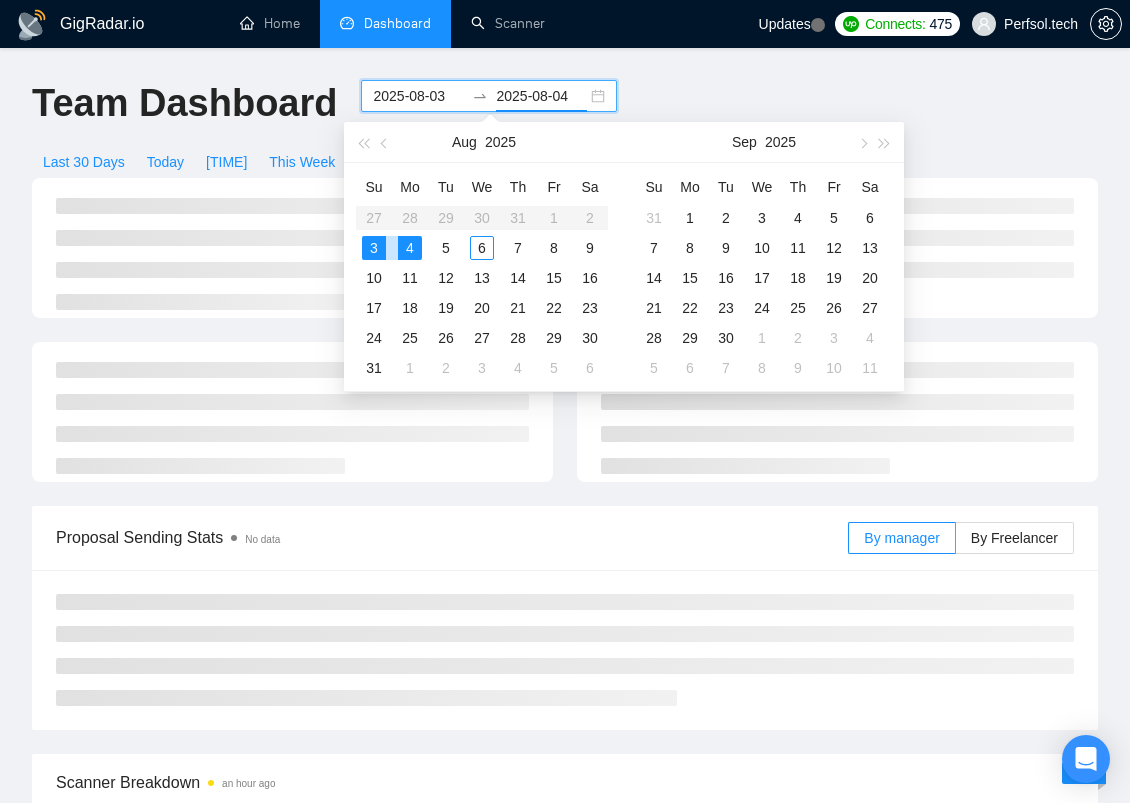 click on "3" at bounding box center (374, 248) 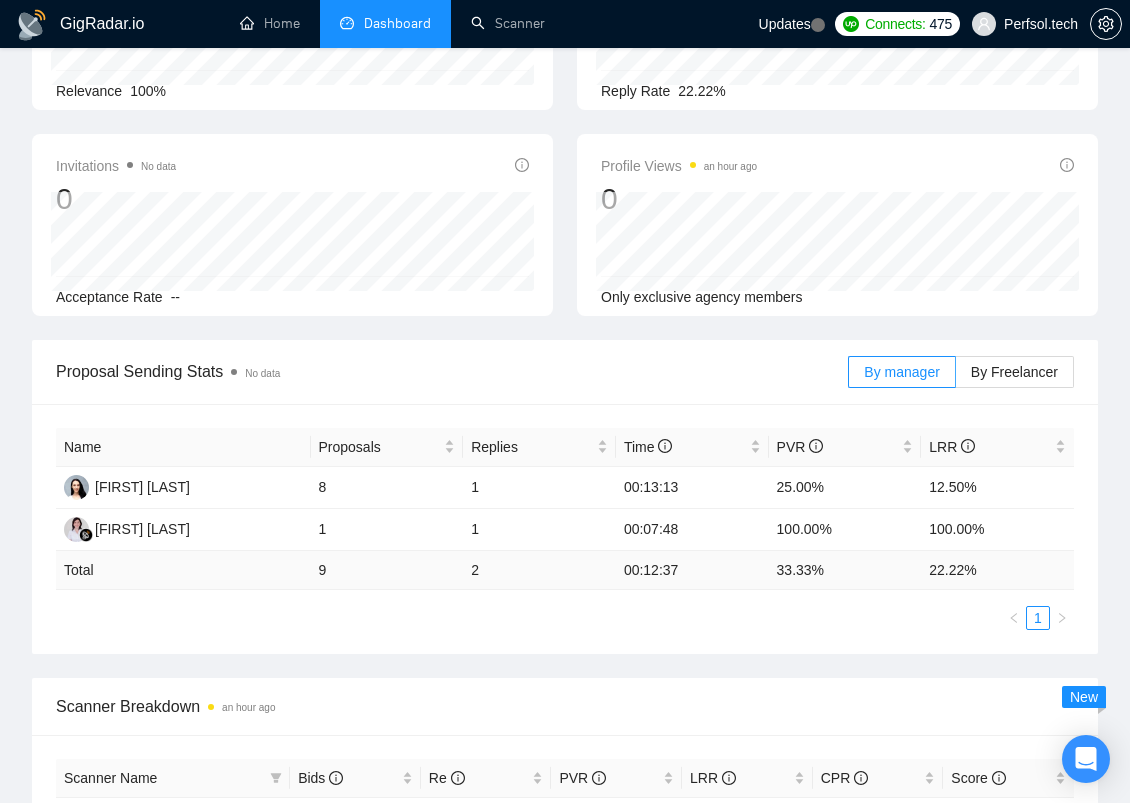 scroll, scrollTop: 0, scrollLeft: 0, axis: both 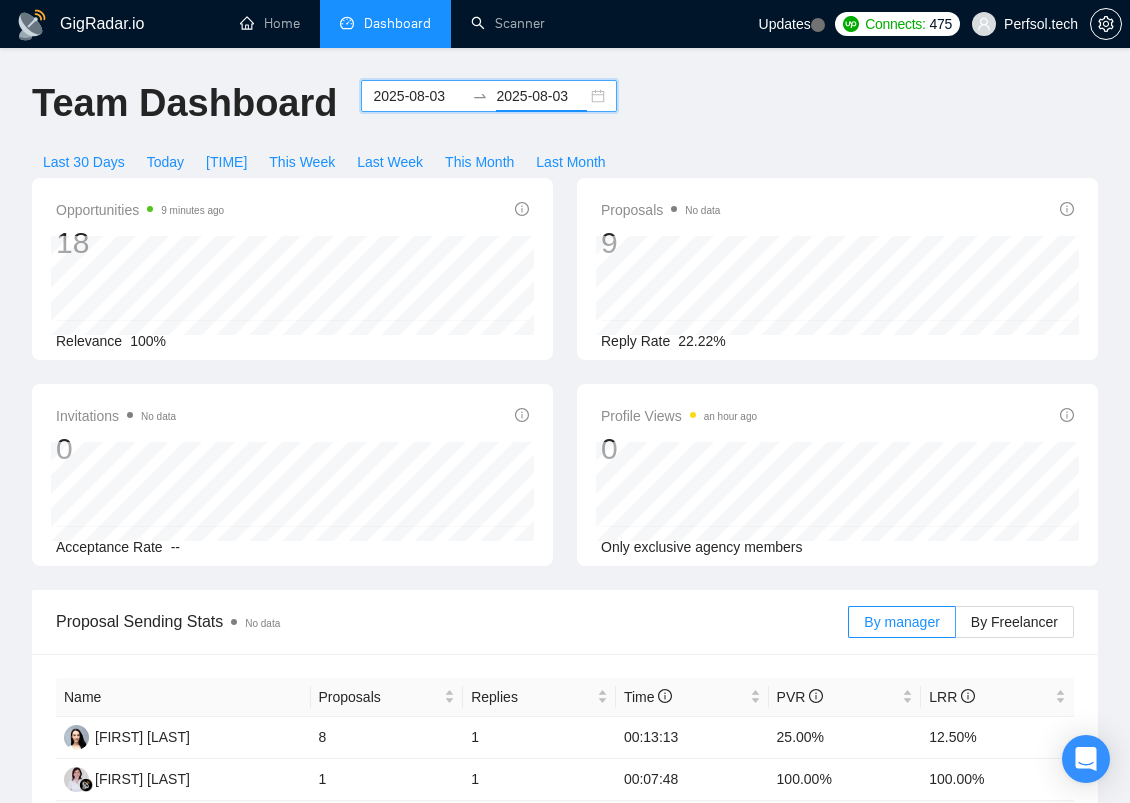 click on "2025-08-03" at bounding box center [541, 96] 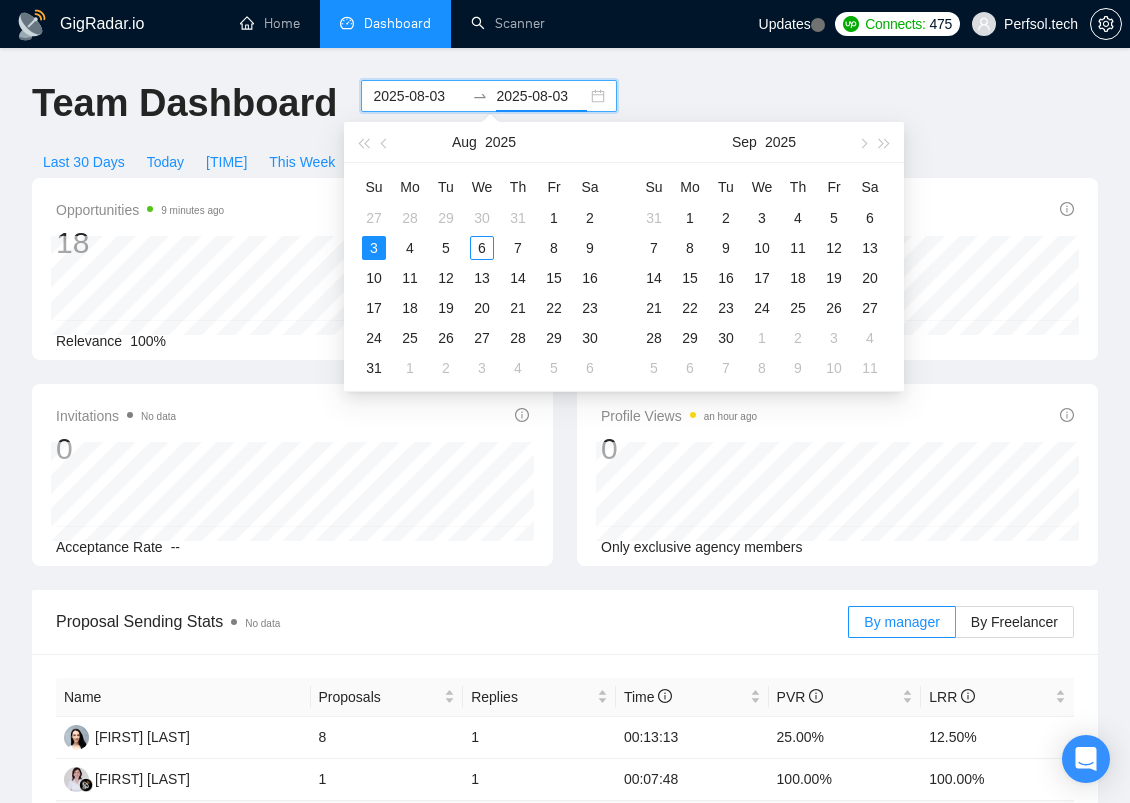 click on "Team Dashboard [DATE] [DATE] Last 30 Days Today Yesterday This Week Last Week This Month Last Month" at bounding box center (565, 129) 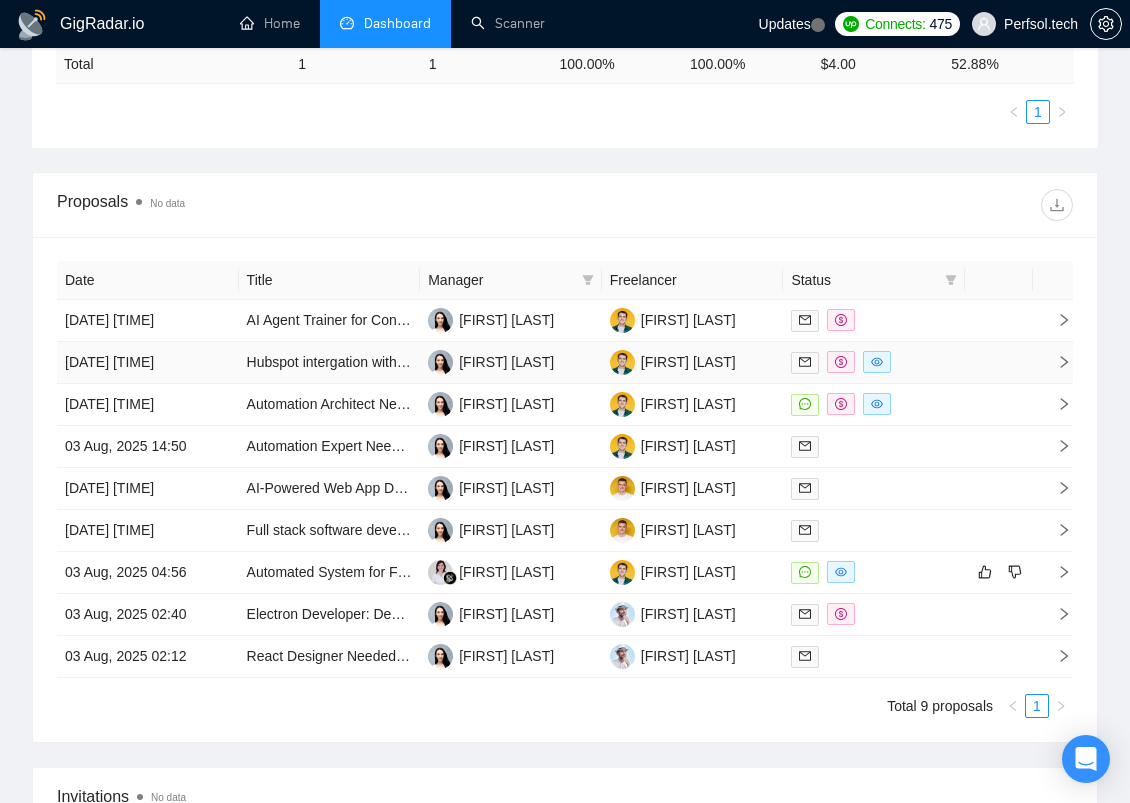 scroll, scrollTop: 1122, scrollLeft: 0, axis: vertical 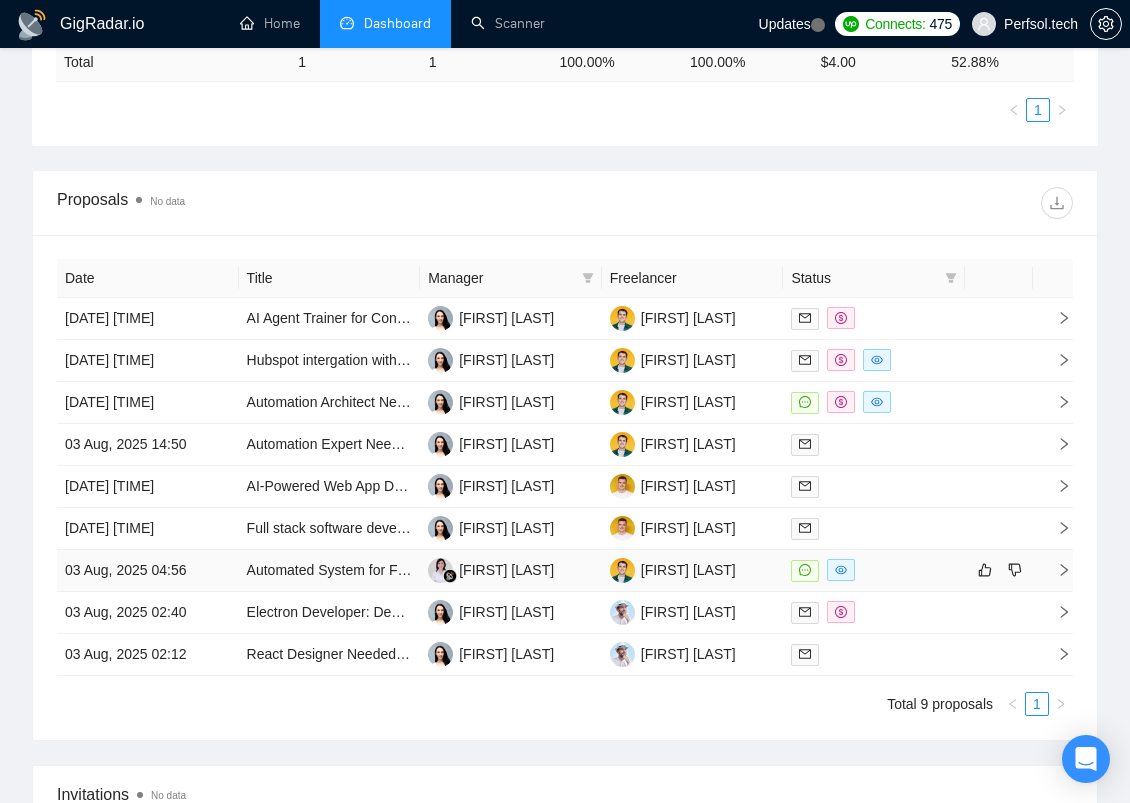 click at bounding box center [874, 570] 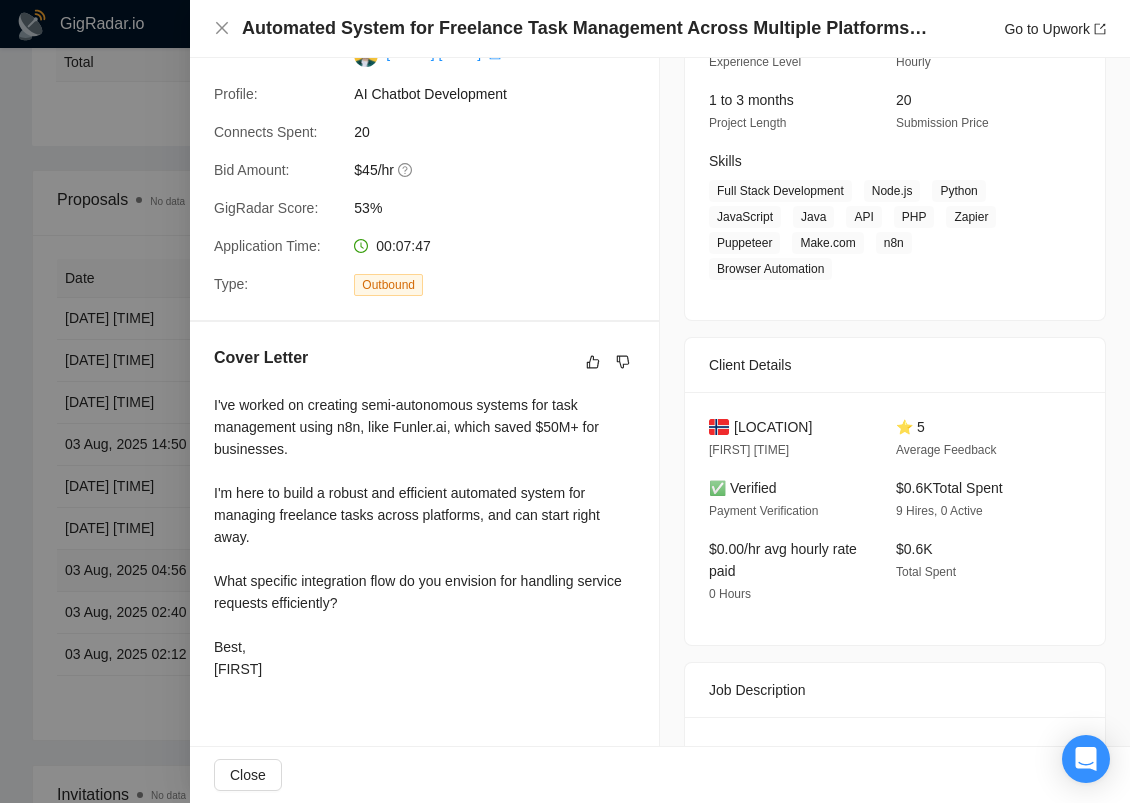 scroll, scrollTop: 0, scrollLeft: 0, axis: both 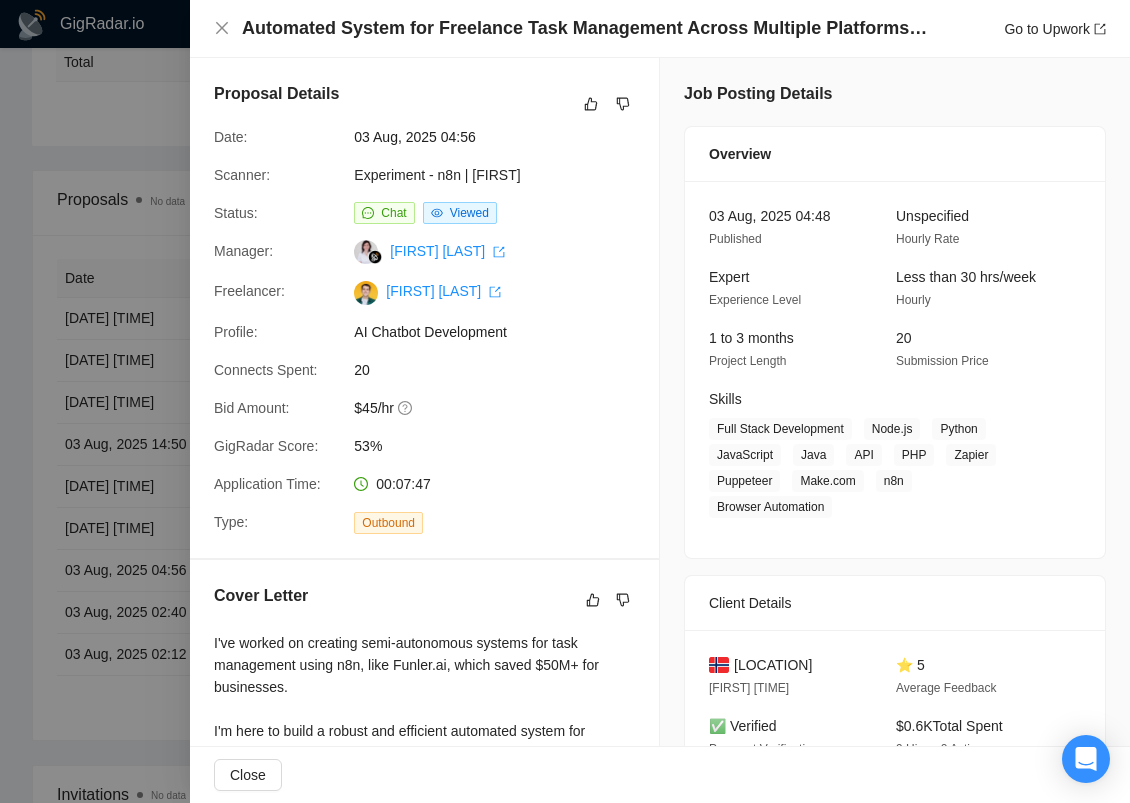 click on "Profile:" at bounding box center [276, 332] 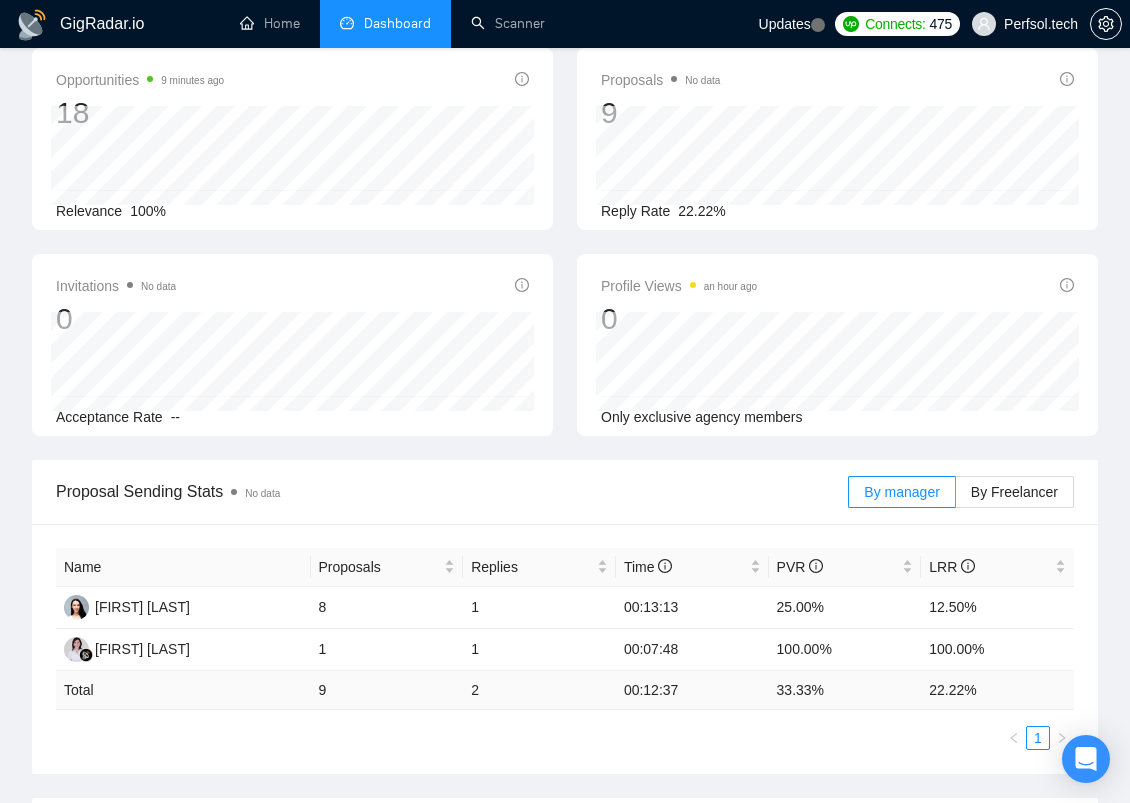 scroll, scrollTop: 0, scrollLeft: 0, axis: both 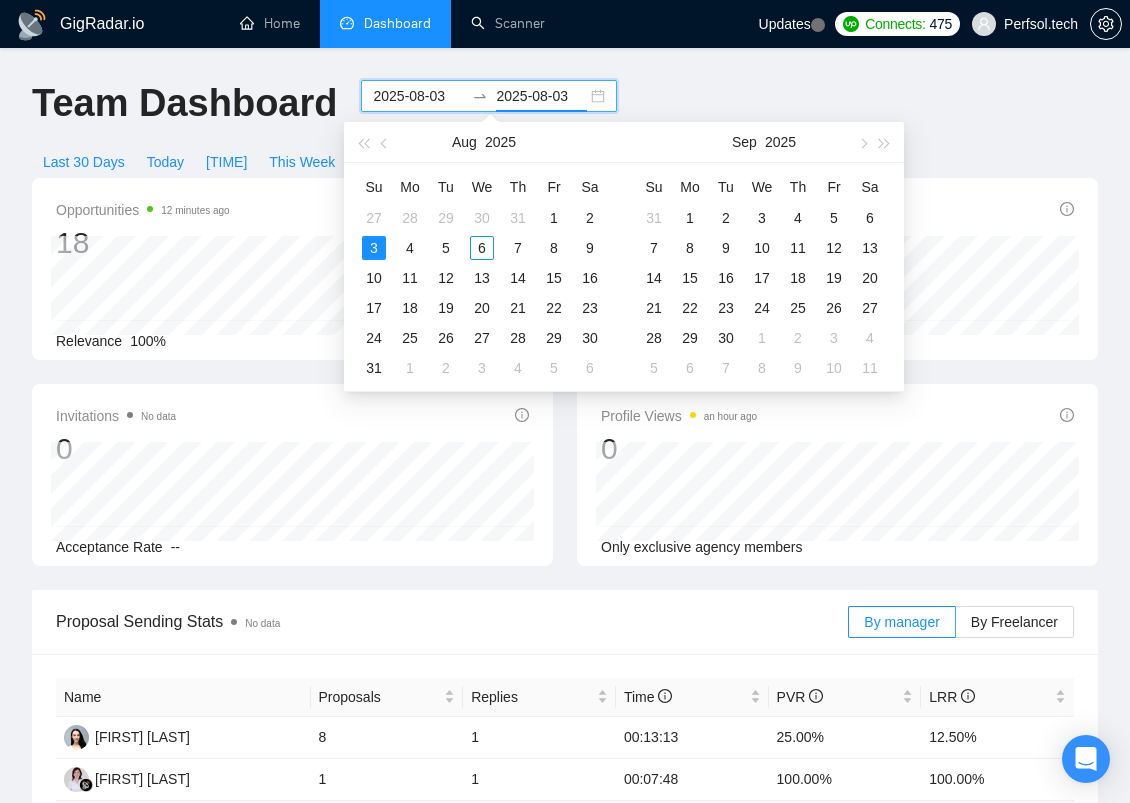 click on "2025-08-03" at bounding box center [541, 96] 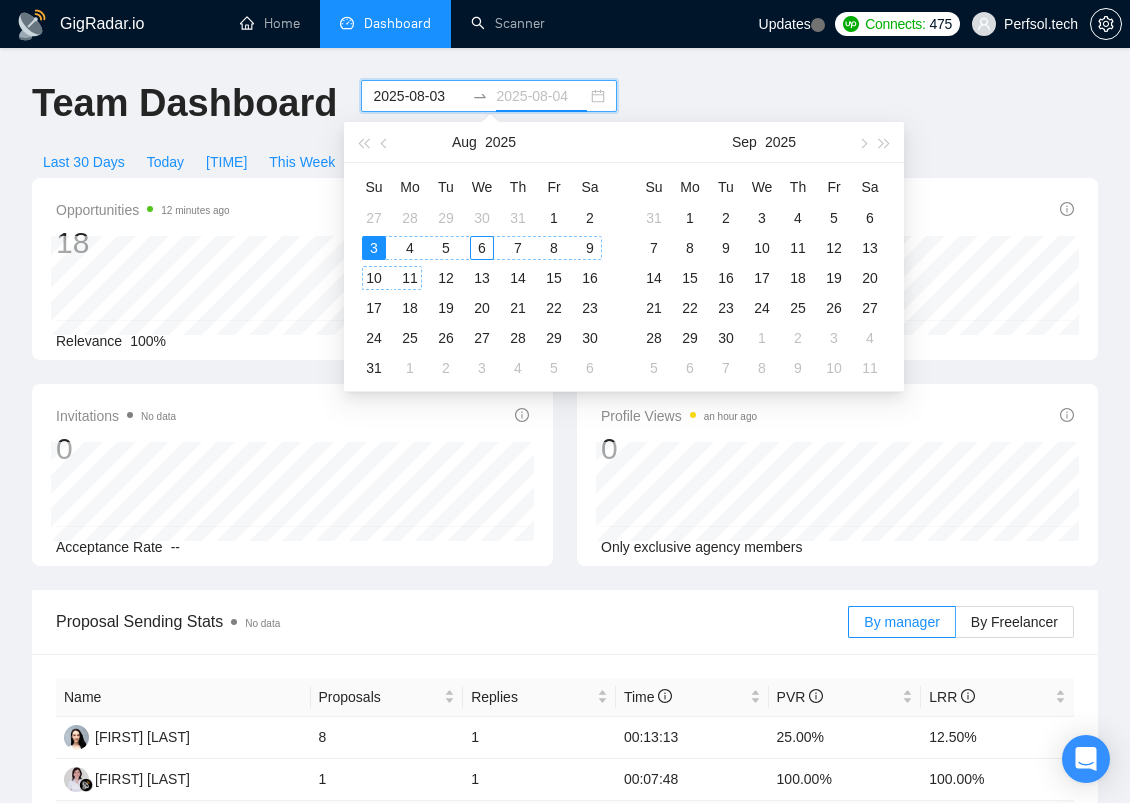 type on "2025-08-03" 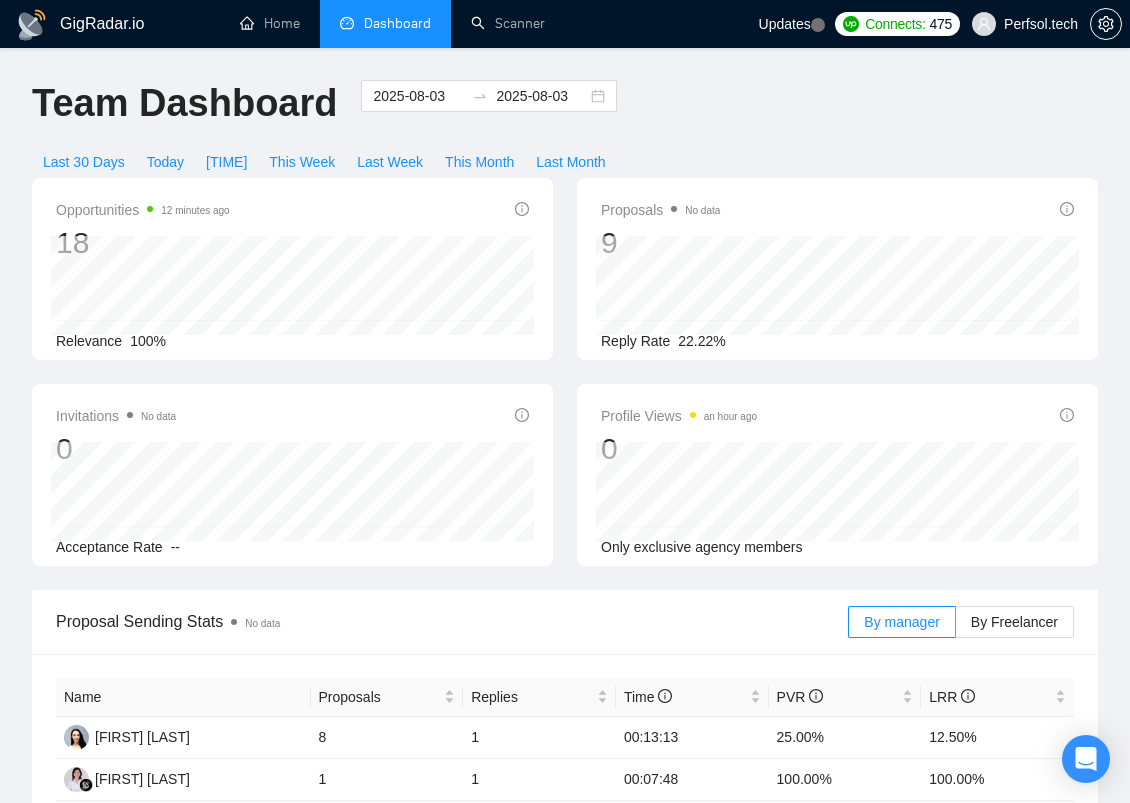 click on "GigRadar.io Home Dashboard Scanner Updates
Connects: 475 Perfsol.tech Team Dashboard [DATE] [DATE] Last 30 Days Today Yesterday This Week Last Week This Month Last Month Opportunities 12 minutes ago 18   [DATE]
Relevant 18 Relevance 100% Proposals No data 9   [DATE]
Sent 7
Replied 2 Reply Rate 22.22% Invitations No data 0   [DATE]
[DATE] 0 Acceptance Rate -- Profile Views an hour ago 0   Only exclusive agency members Proposal Sending Stats No data By manager By Freelancer Name Proposals Replies Time   PVR   LRR   [FIRST] [LAST] 8 1 00:13:13 25.00% 12.50% [FIRST] [LAST] 1 1 00:07:48 100.00% 100.00% Total 9 2 00:12:37 33.33 % 22.22 % 1 Scanner Breakdown an hour ago Scanner Name Bids   Re   PVR   LRR   CPR   Score   ✔️Dashboard 0 0 0.00% 0.00% $0.00 0.00% Team Alert 0 0 0.00% 0.00% $0.00 0.00% Experiment - n8n | [FIRST] 1 1 100.00% 100.00% $4.00 52.88% Total 1 1 %" at bounding box center [565, 1189] 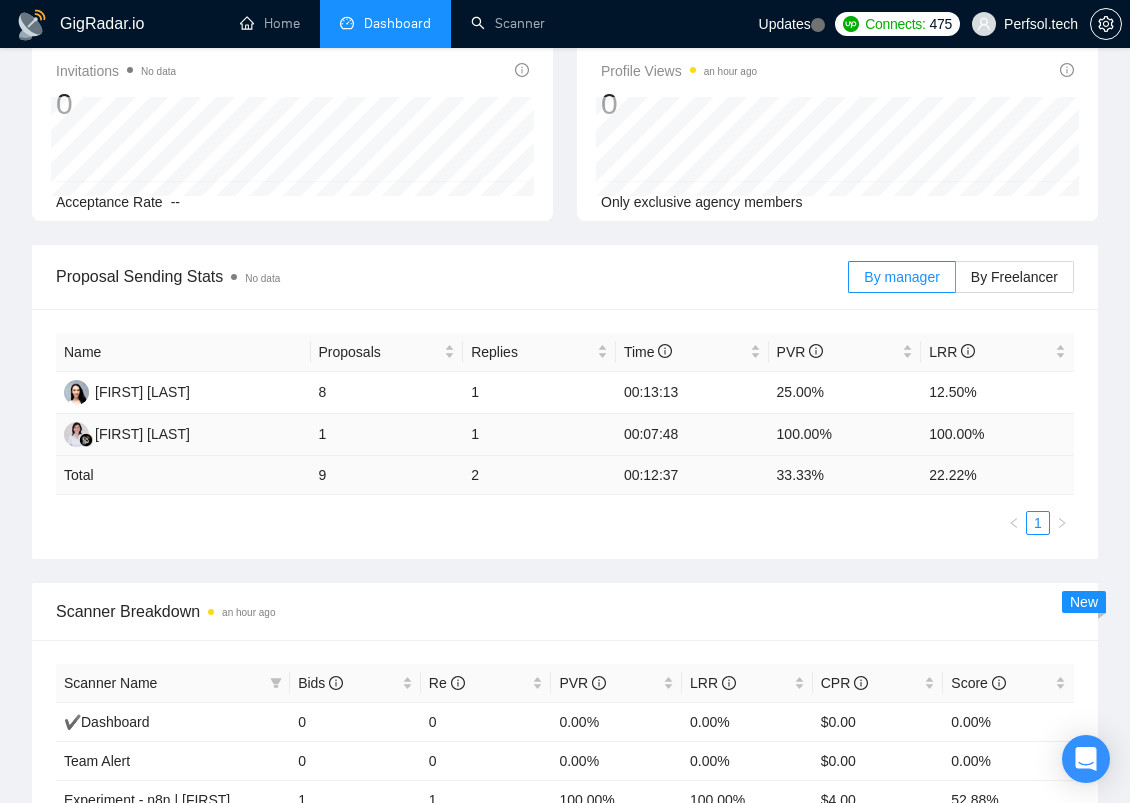 scroll, scrollTop: 0, scrollLeft: 0, axis: both 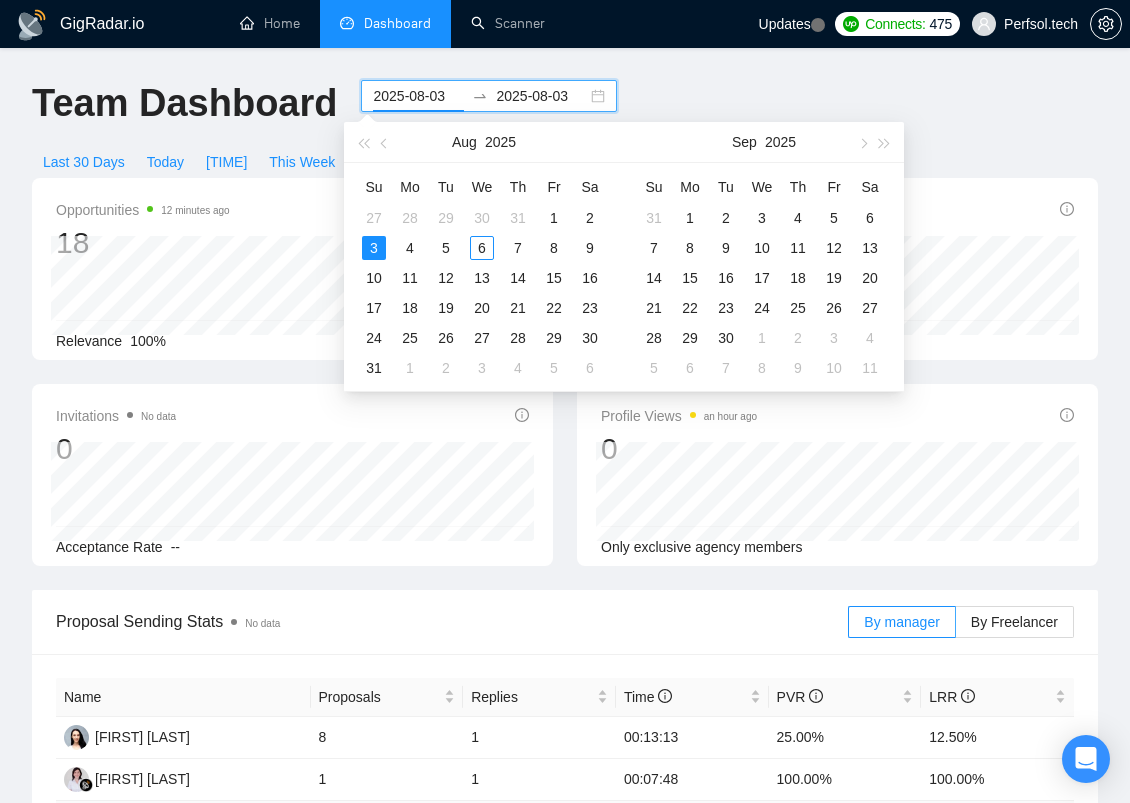 click on "2025-08-03" at bounding box center (418, 96) 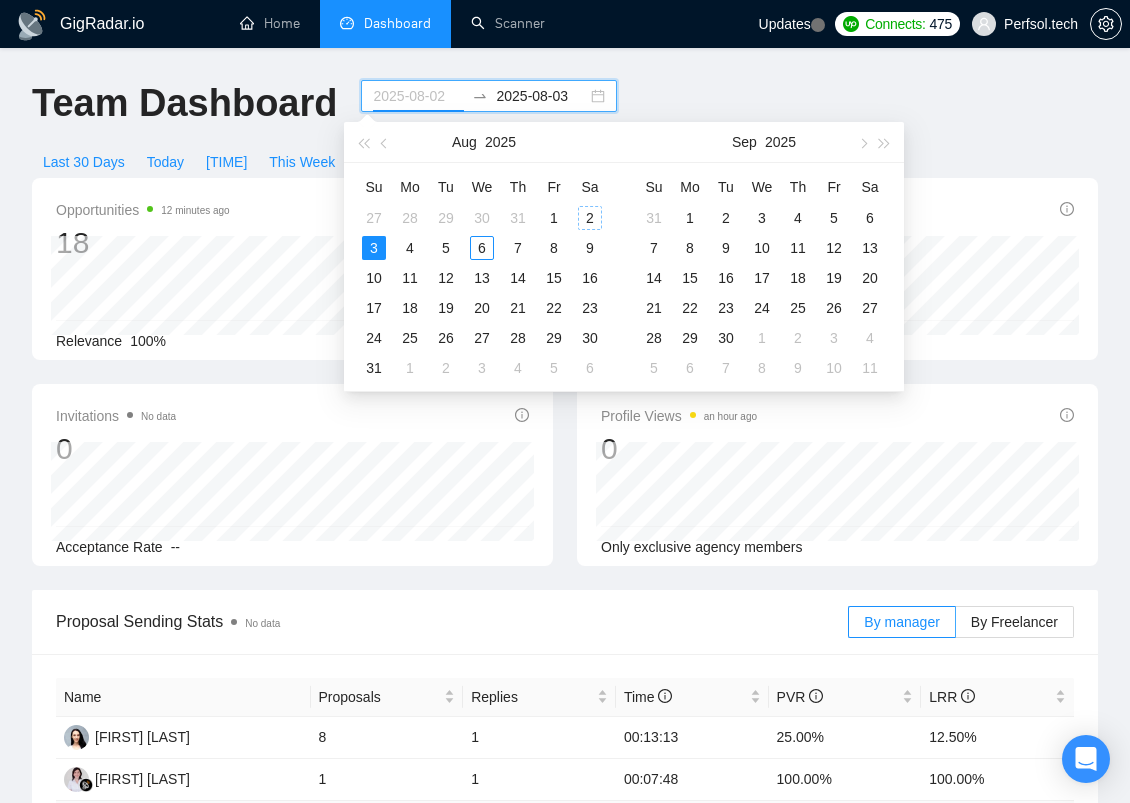 click on "2" at bounding box center [590, 218] 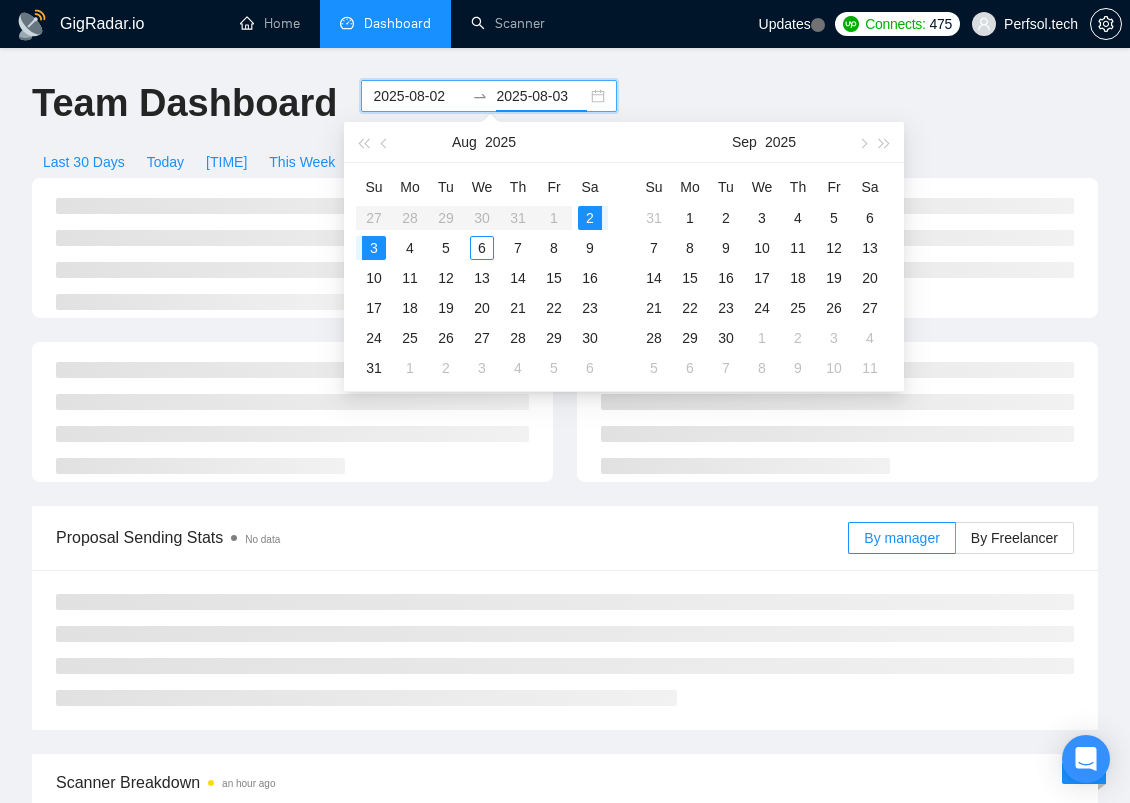 click on "Team Dashboard [DATE] [DATE] Last 30 Days Today Yesterday This Week Last Week This Month Last Month" at bounding box center [565, 129] 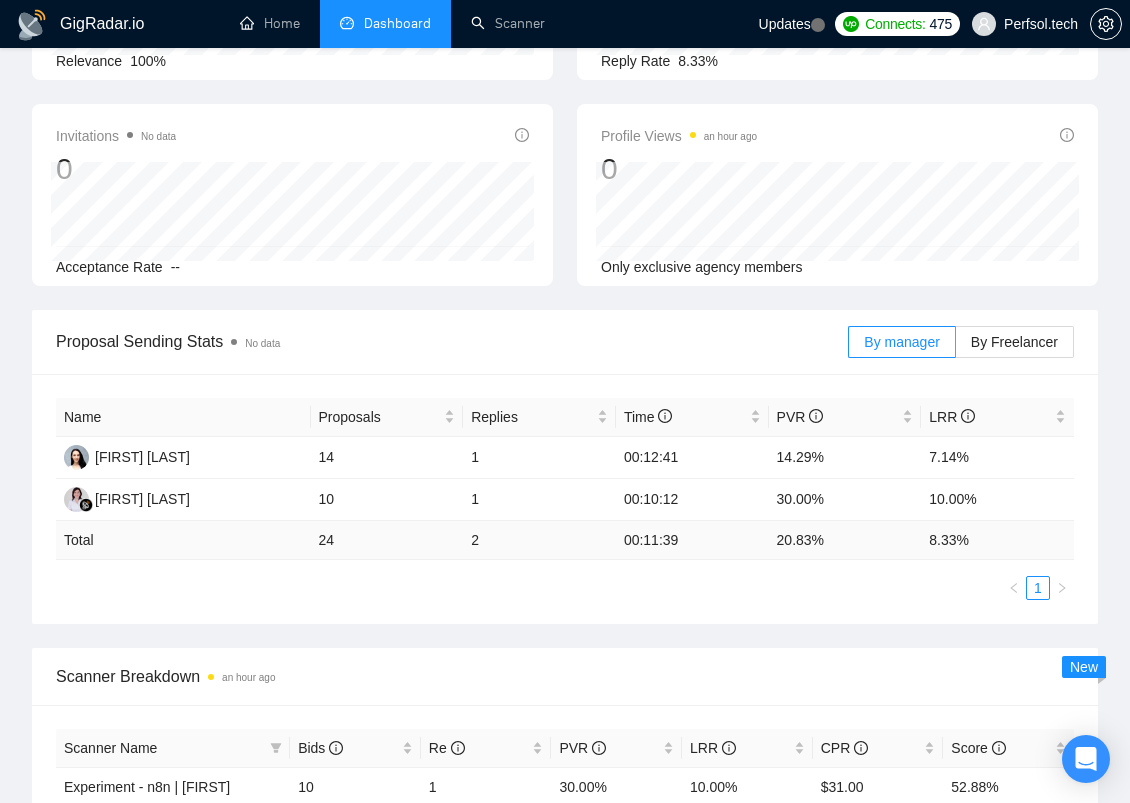 scroll, scrollTop: 0, scrollLeft: 0, axis: both 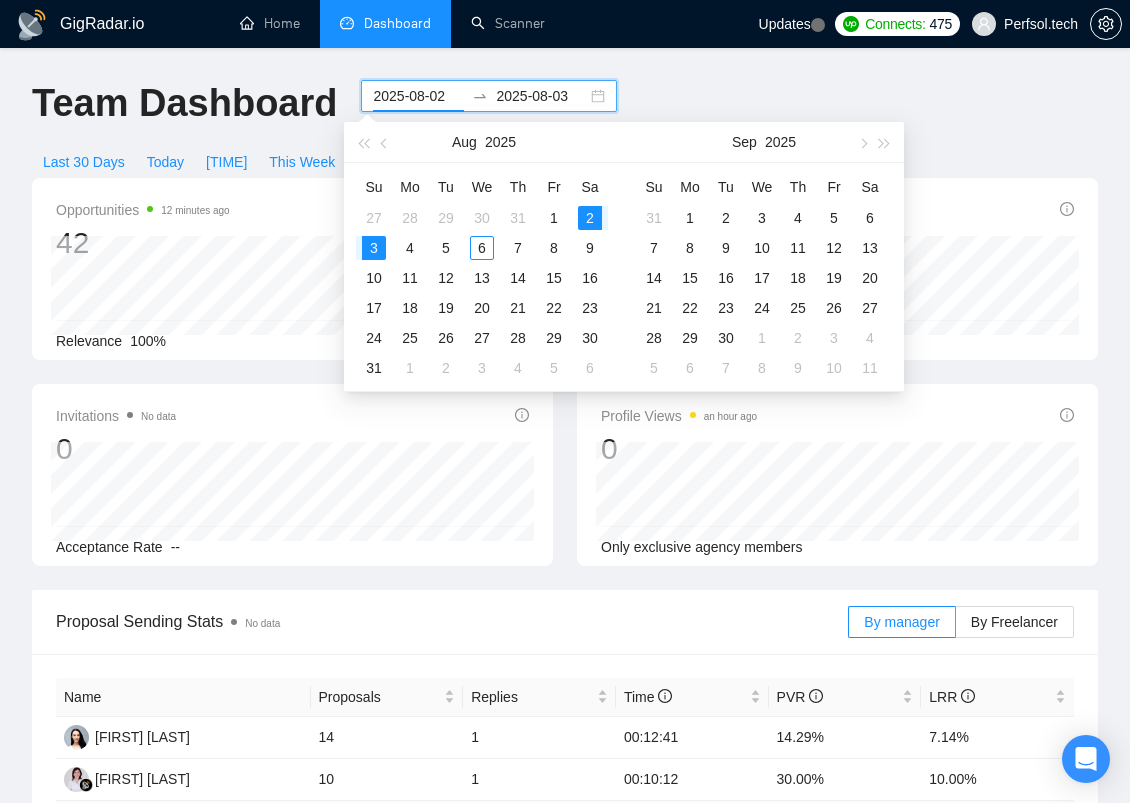 click on "2025-08-02" at bounding box center (418, 96) 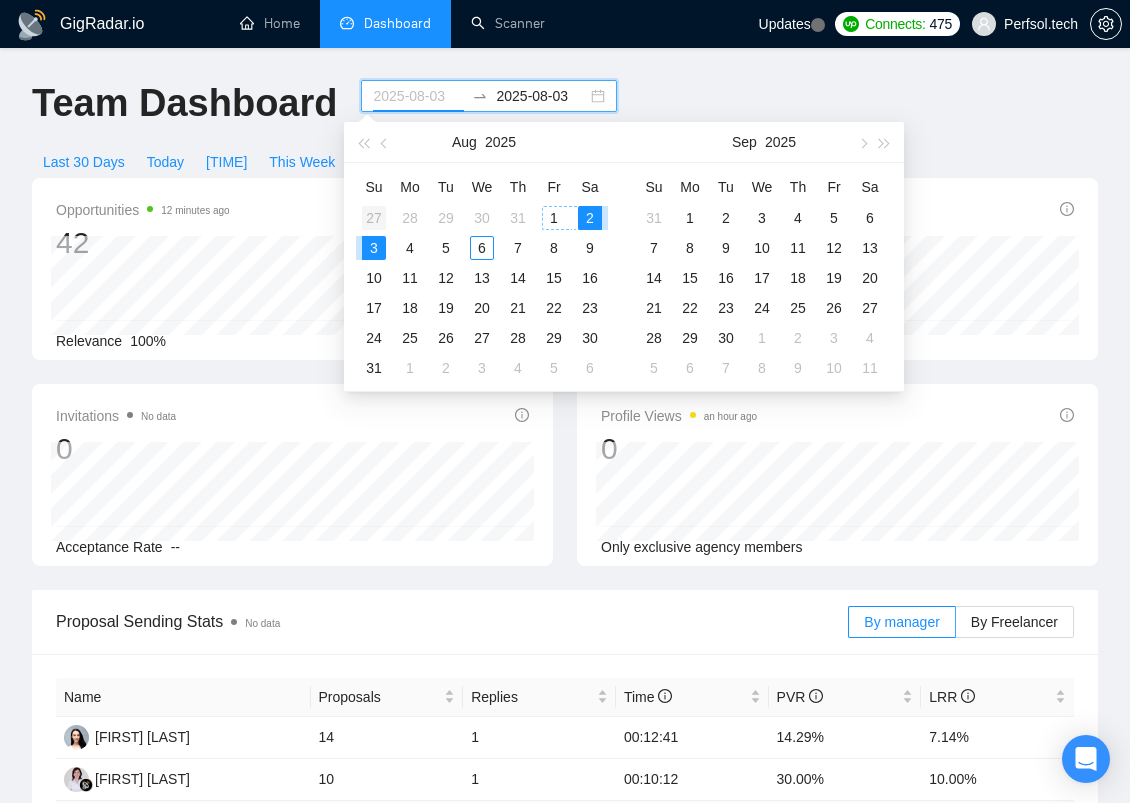 type on "[DATE]" 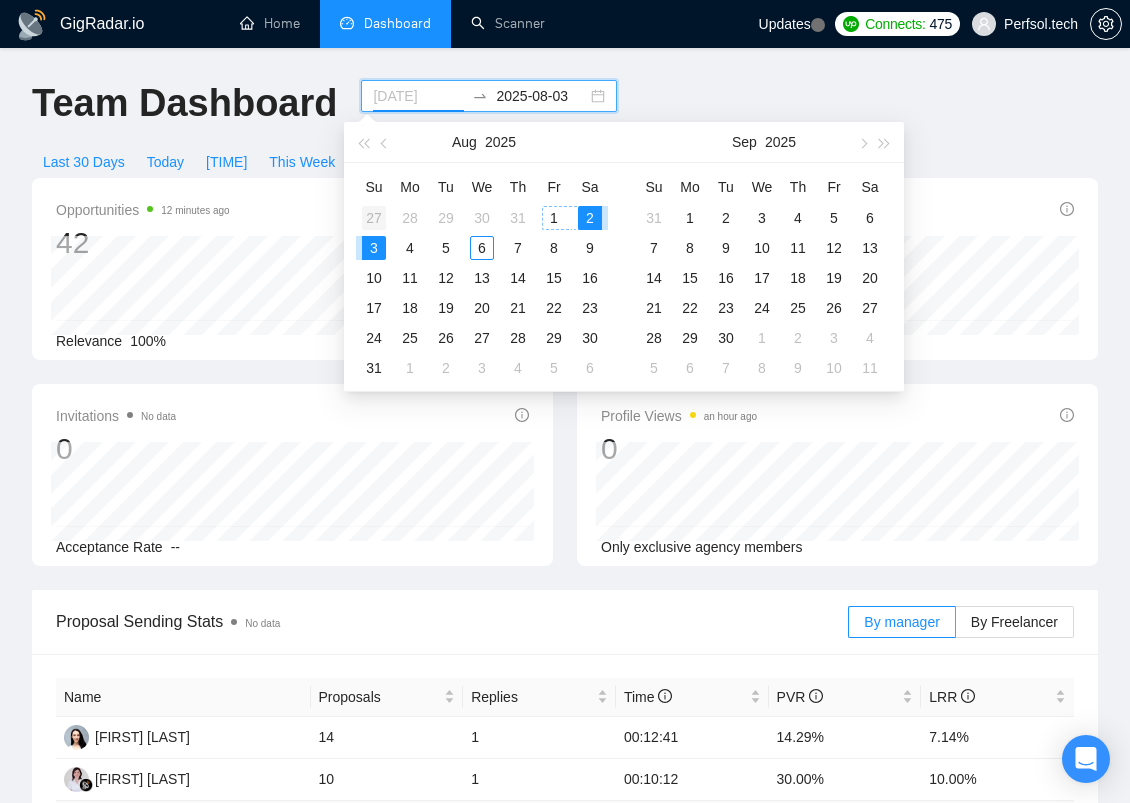 click on "27" at bounding box center (374, 218) 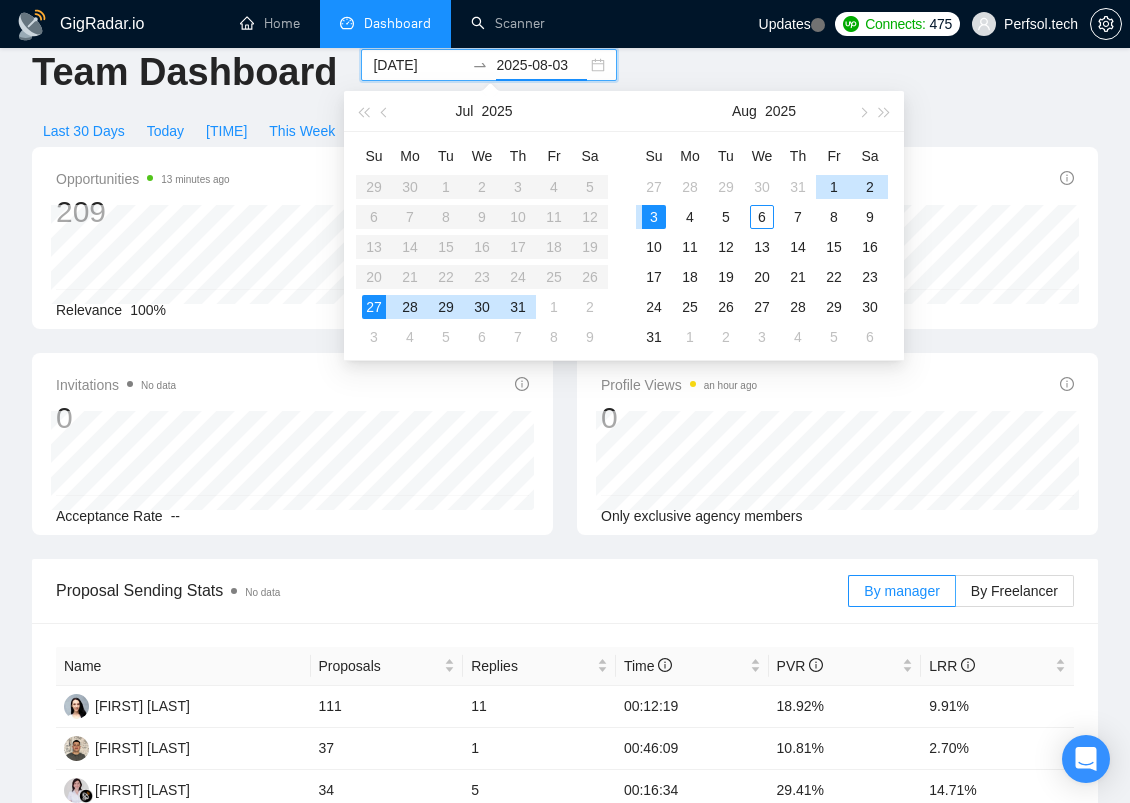 scroll, scrollTop: 0, scrollLeft: 0, axis: both 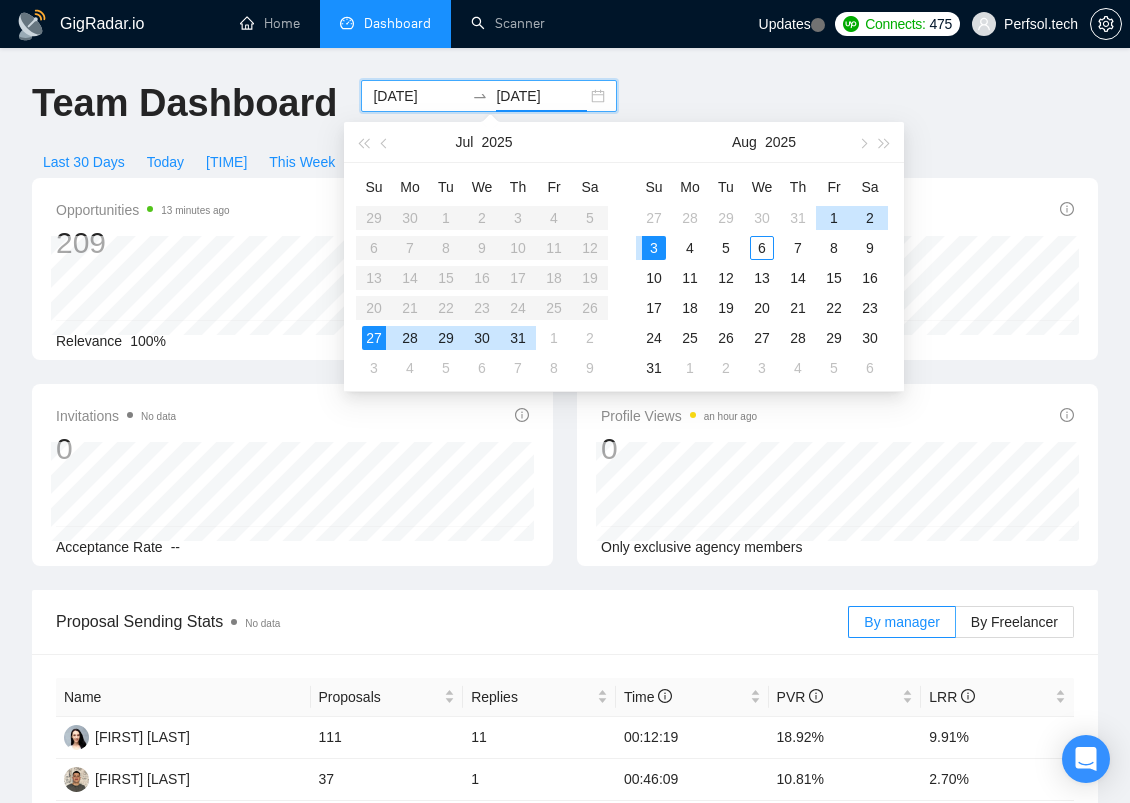 type on "2025-08-03" 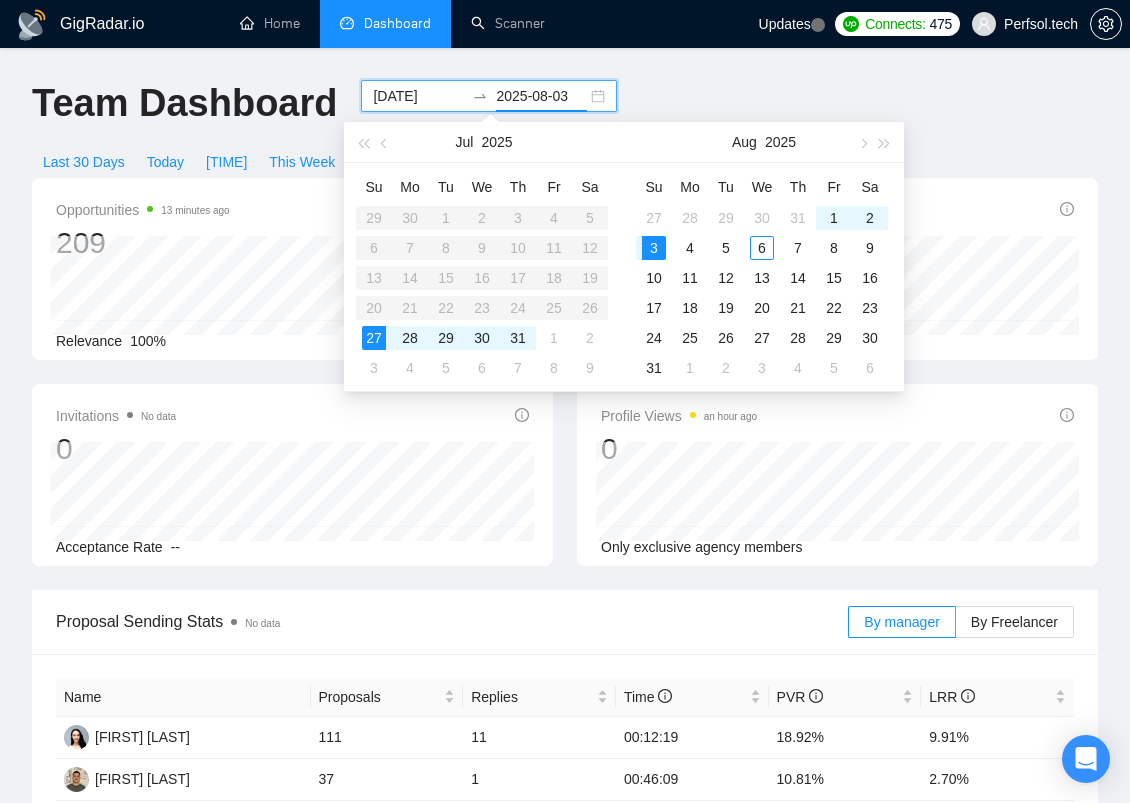 click on "Team Dashboard [DATE] [DATE] Last 30 Days Today Yesterday This Week Last Week This Month Last Month" at bounding box center (565, 129) 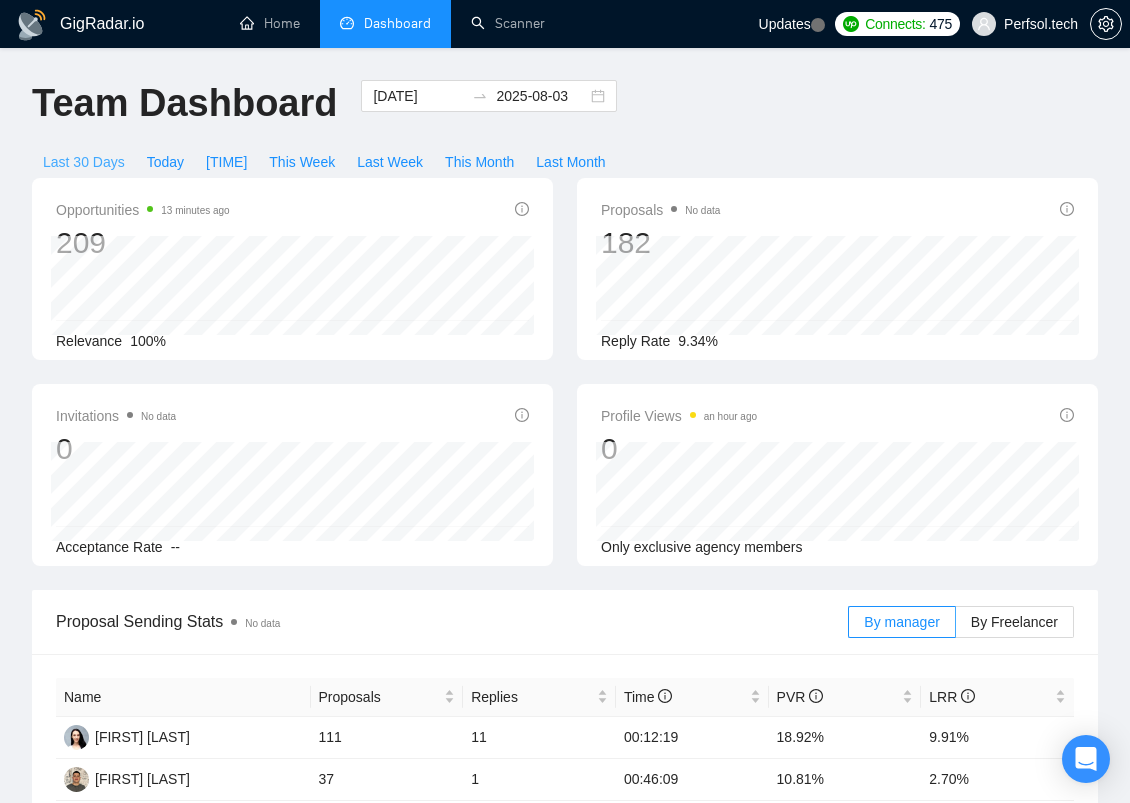 click on "Last 30 Days" at bounding box center (84, 162) 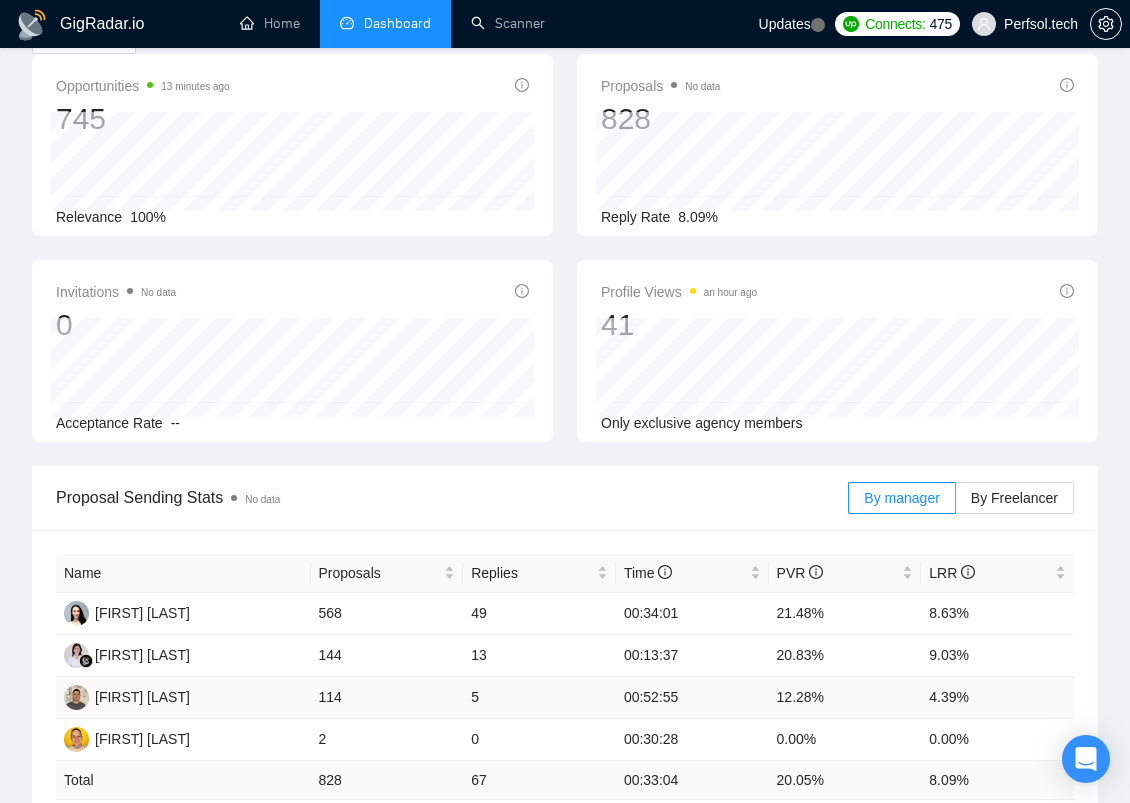 scroll, scrollTop: 343, scrollLeft: 0, axis: vertical 